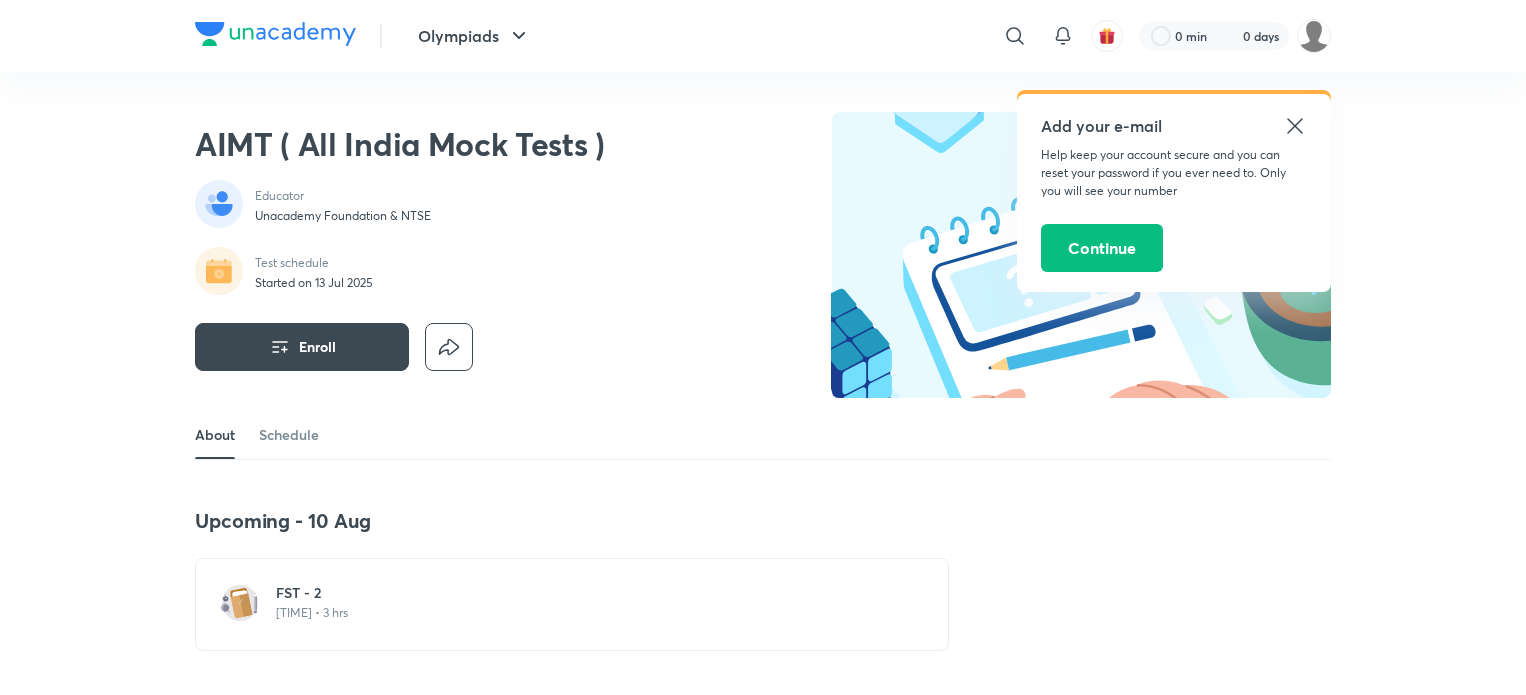 scroll, scrollTop: 0, scrollLeft: 0, axis: both 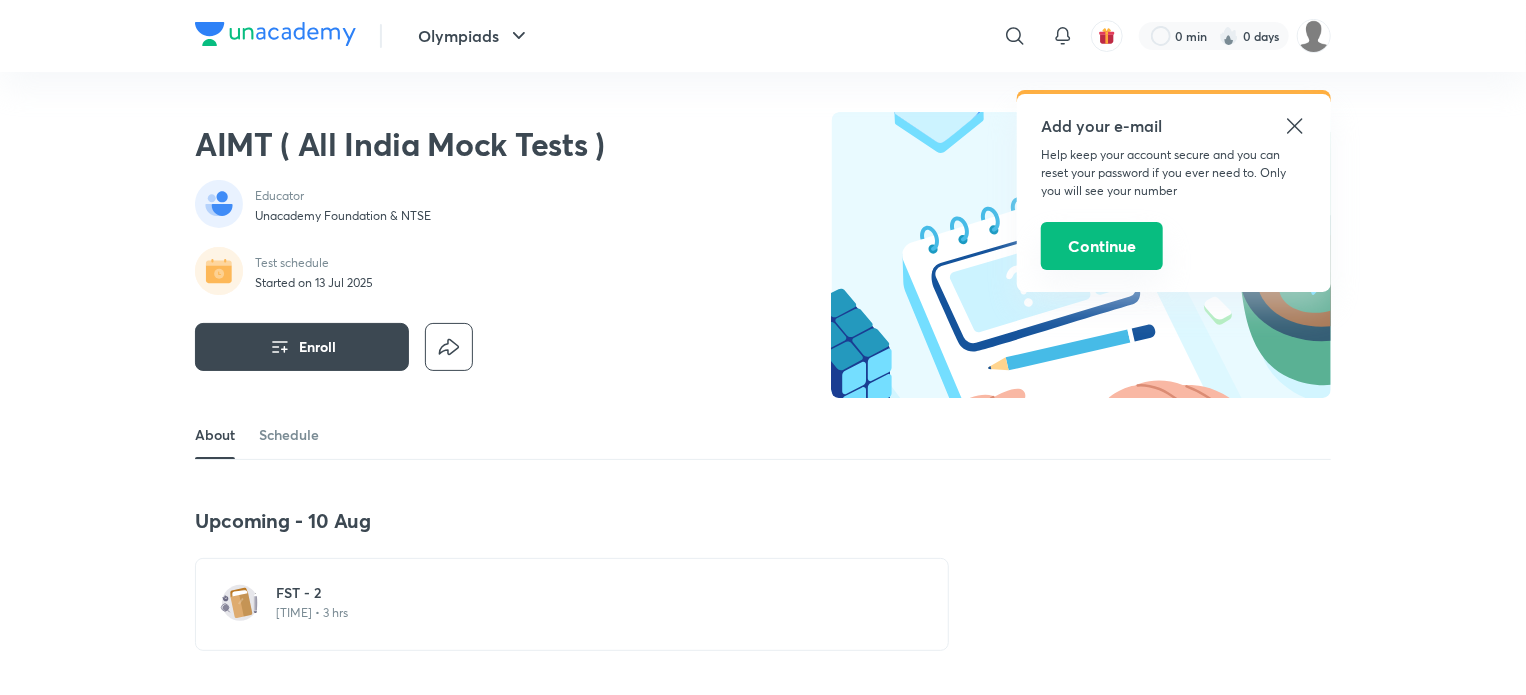 click on "Continue" at bounding box center [1102, 246] 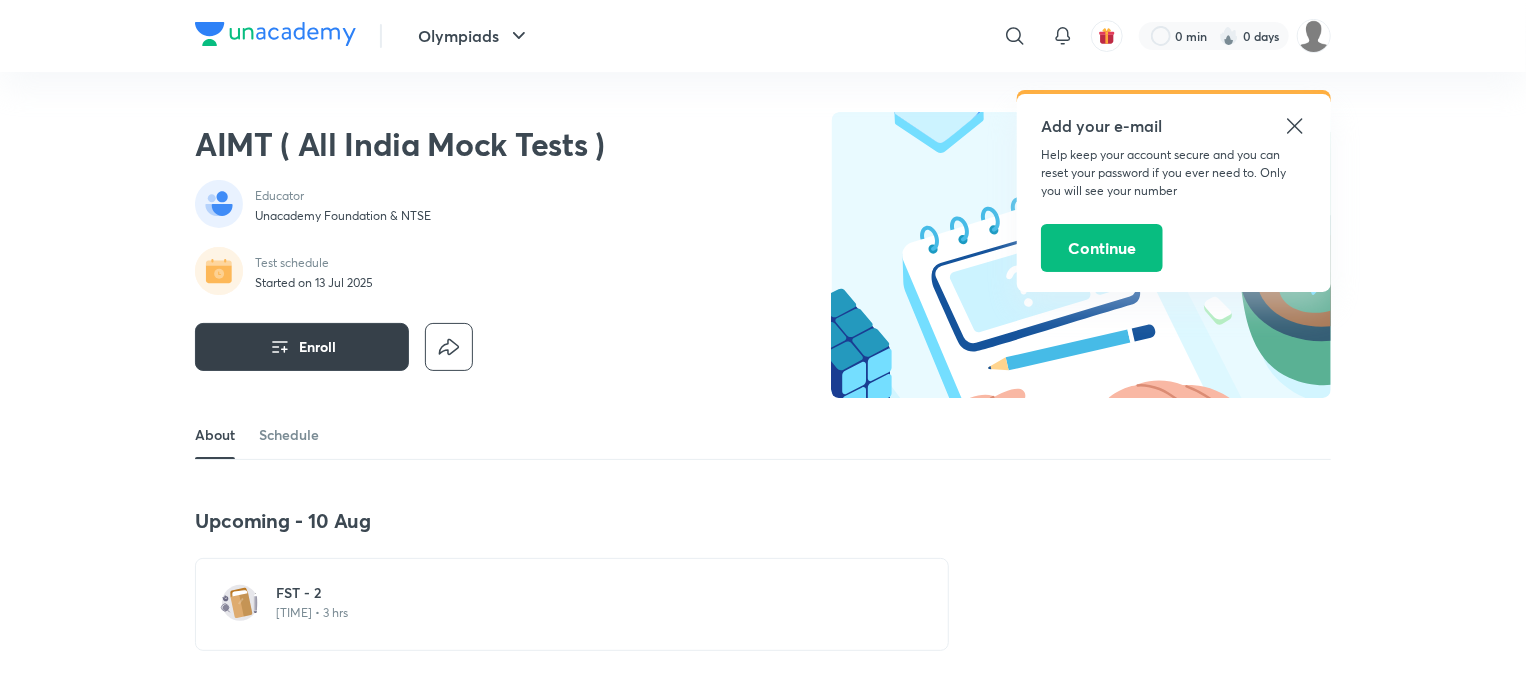 click on "Enroll" at bounding box center (302, 347) 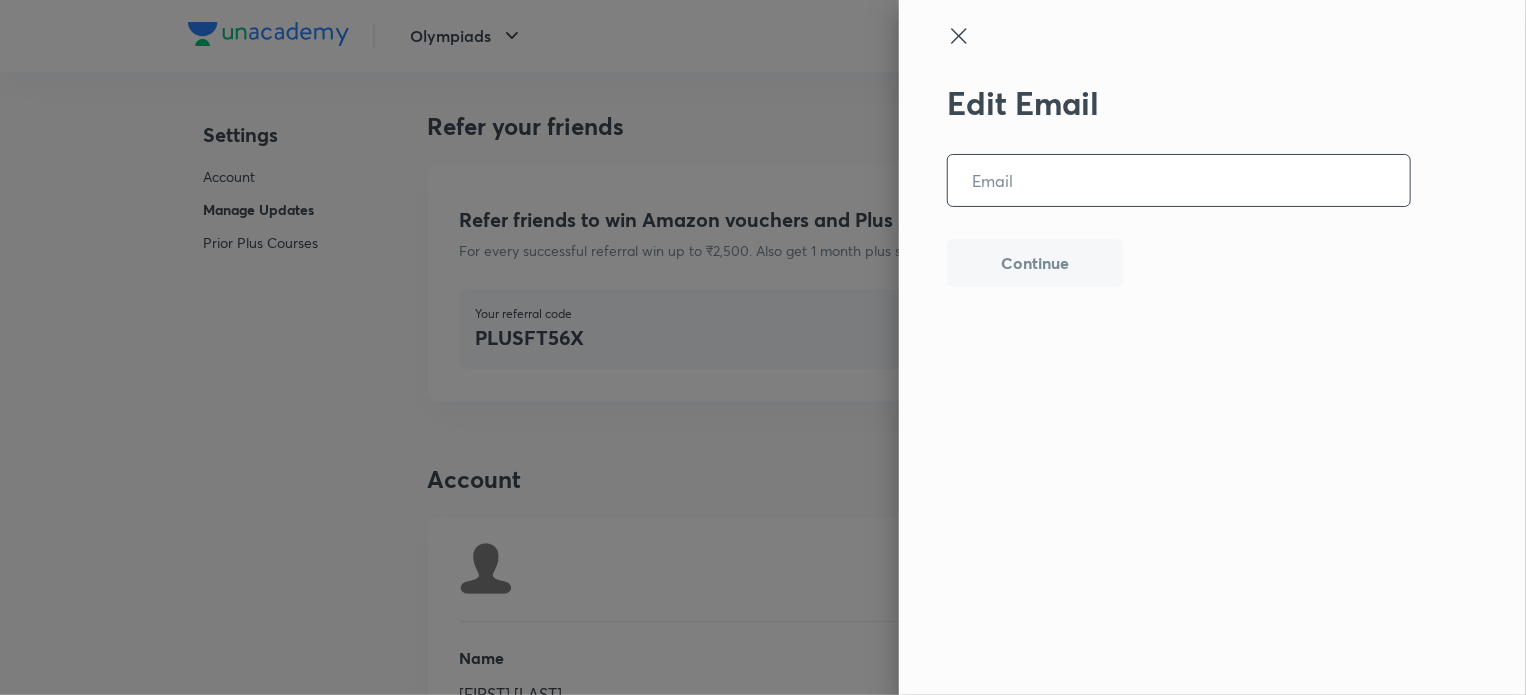 scroll, scrollTop: 4941, scrollLeft: 0, axis: vertical 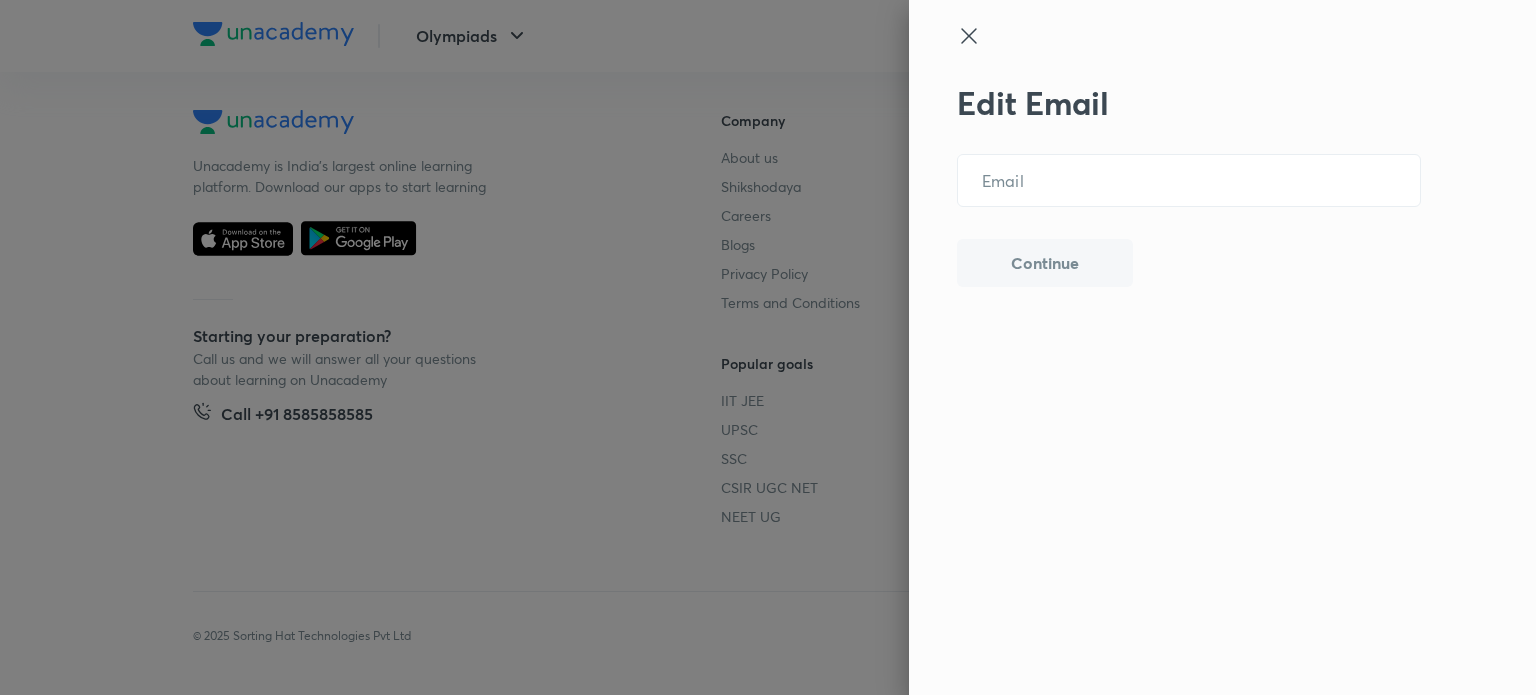 click 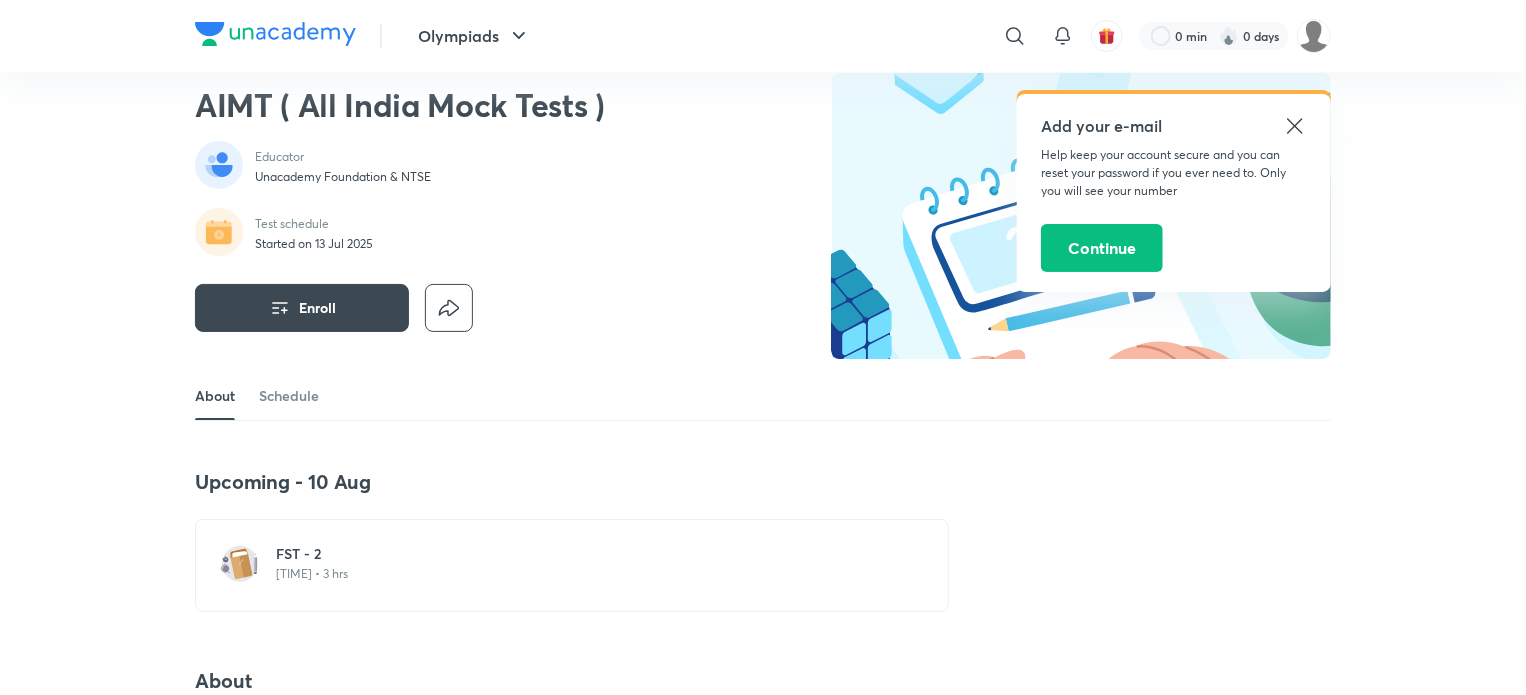 scroll, scrollTop: 0, scrollLeft: 0, axis: both 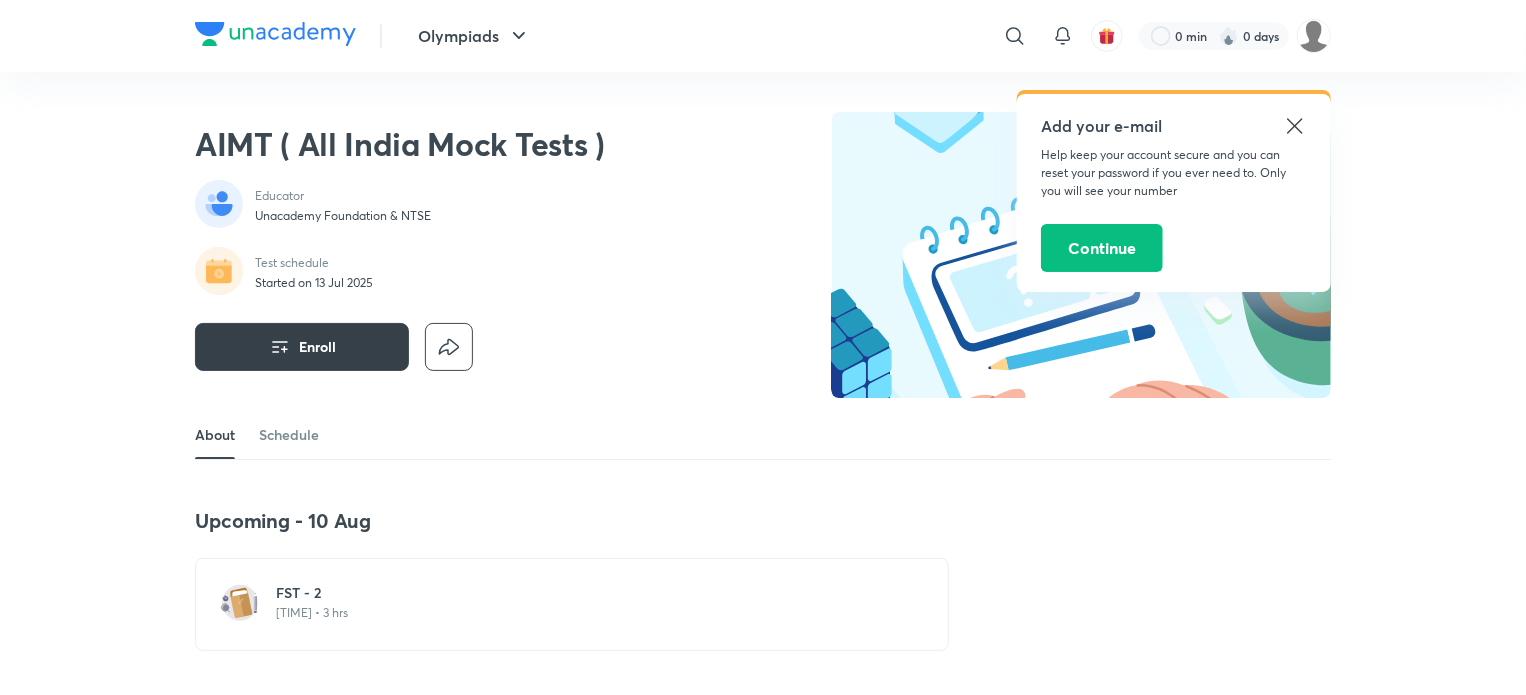 click on "Enroll" at bounding box center [302, 347] 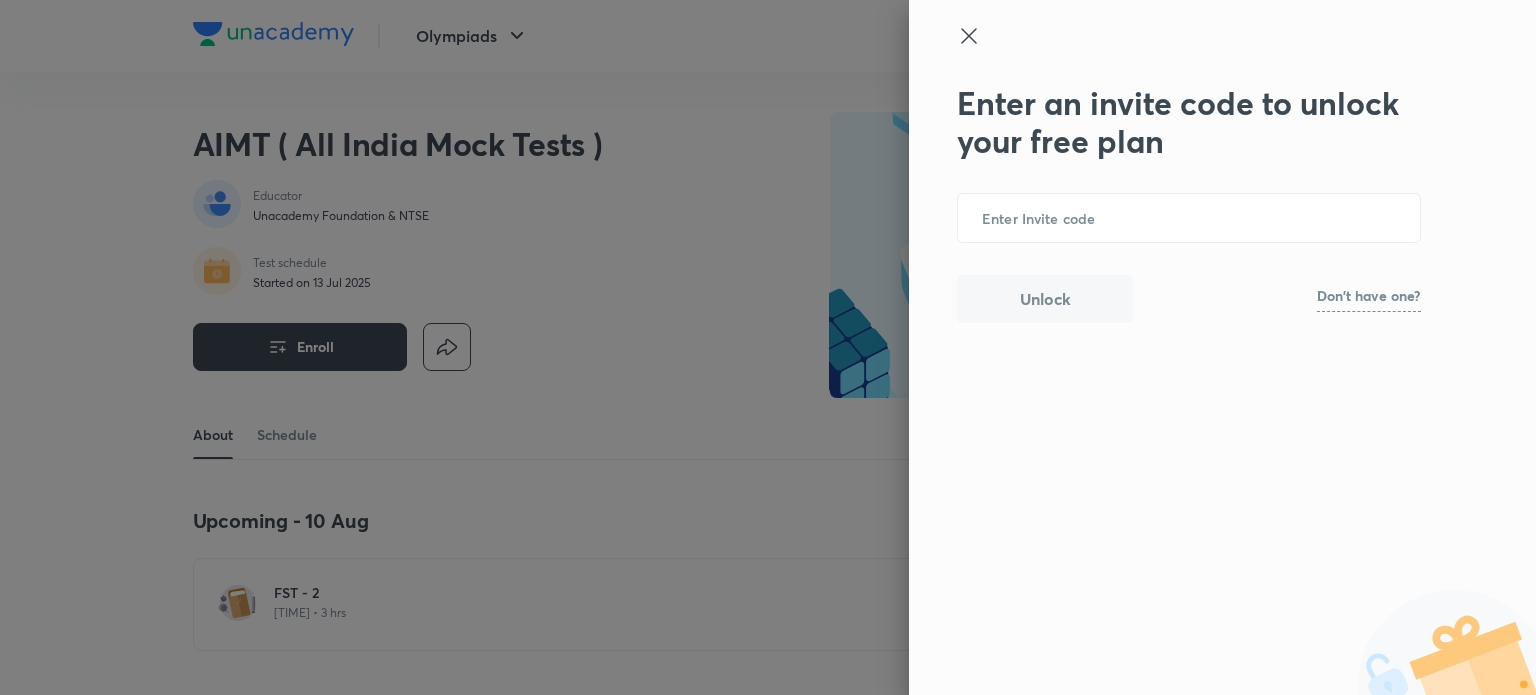 click on "Don't have one?" at bounding box center (1369, 296) 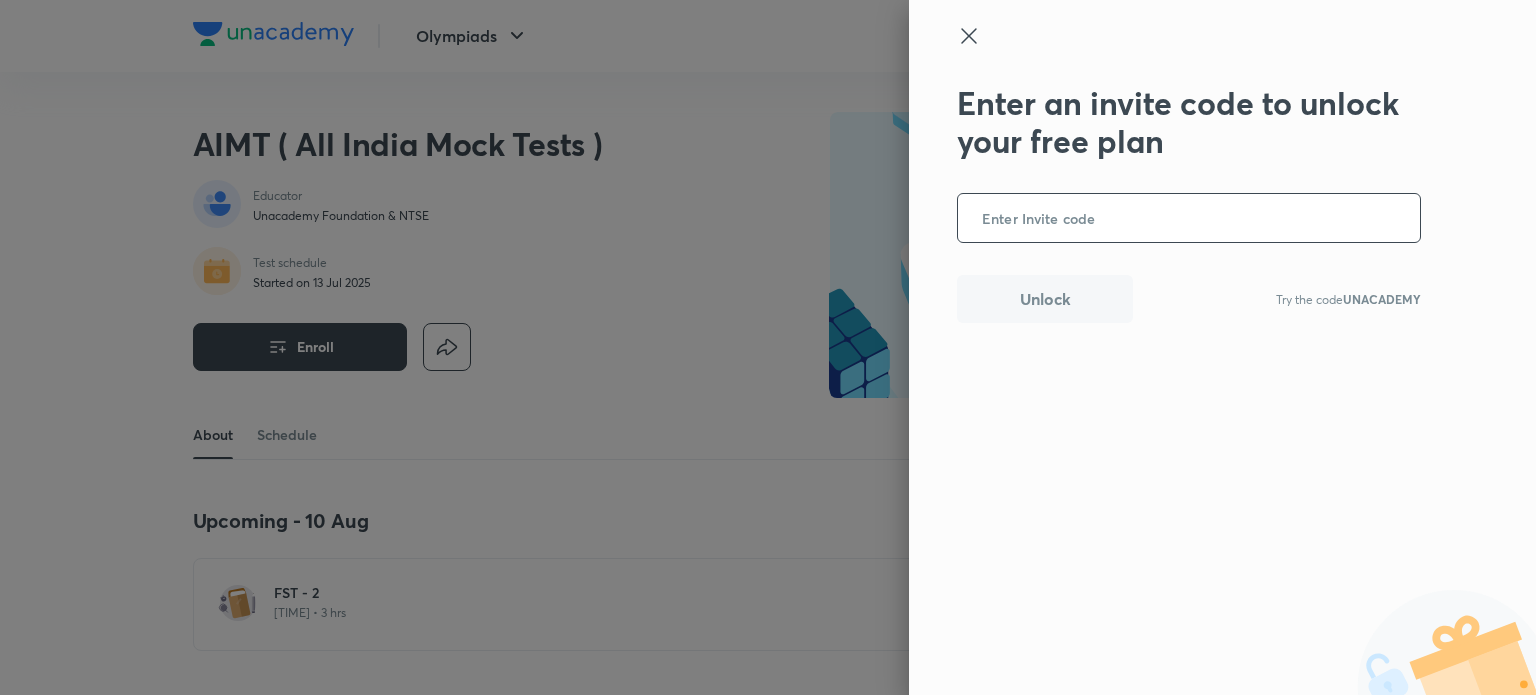 click at bounding box center (1189, 218) 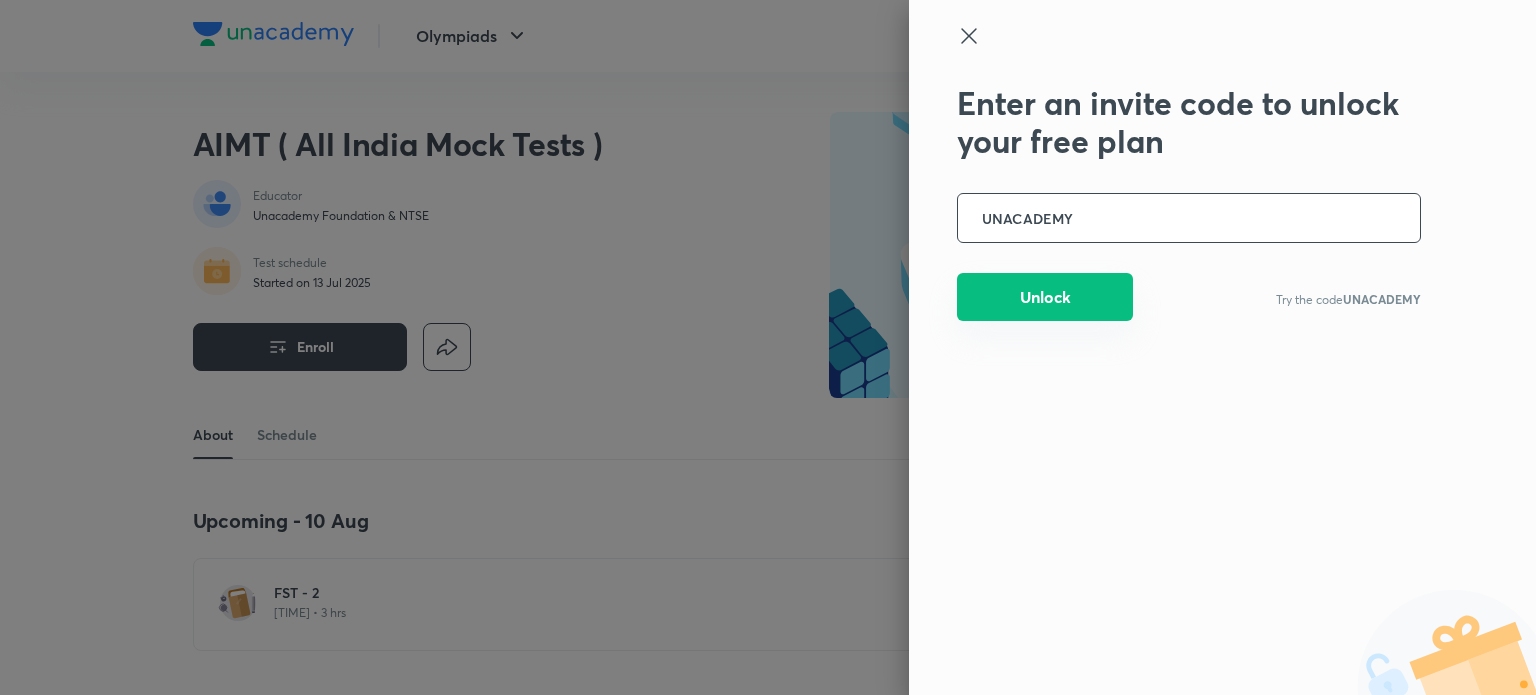 type on "UNACADEMY" 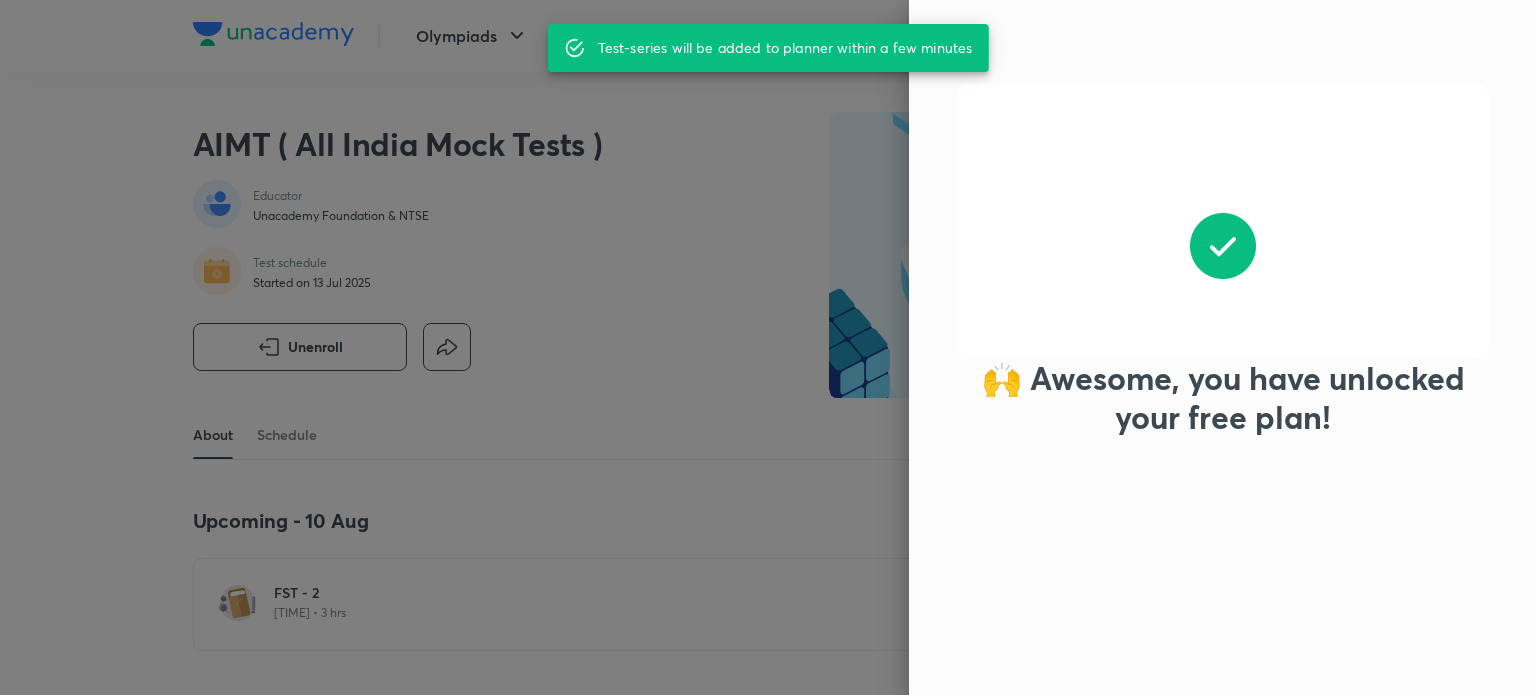click at bounding box center (768, 347) 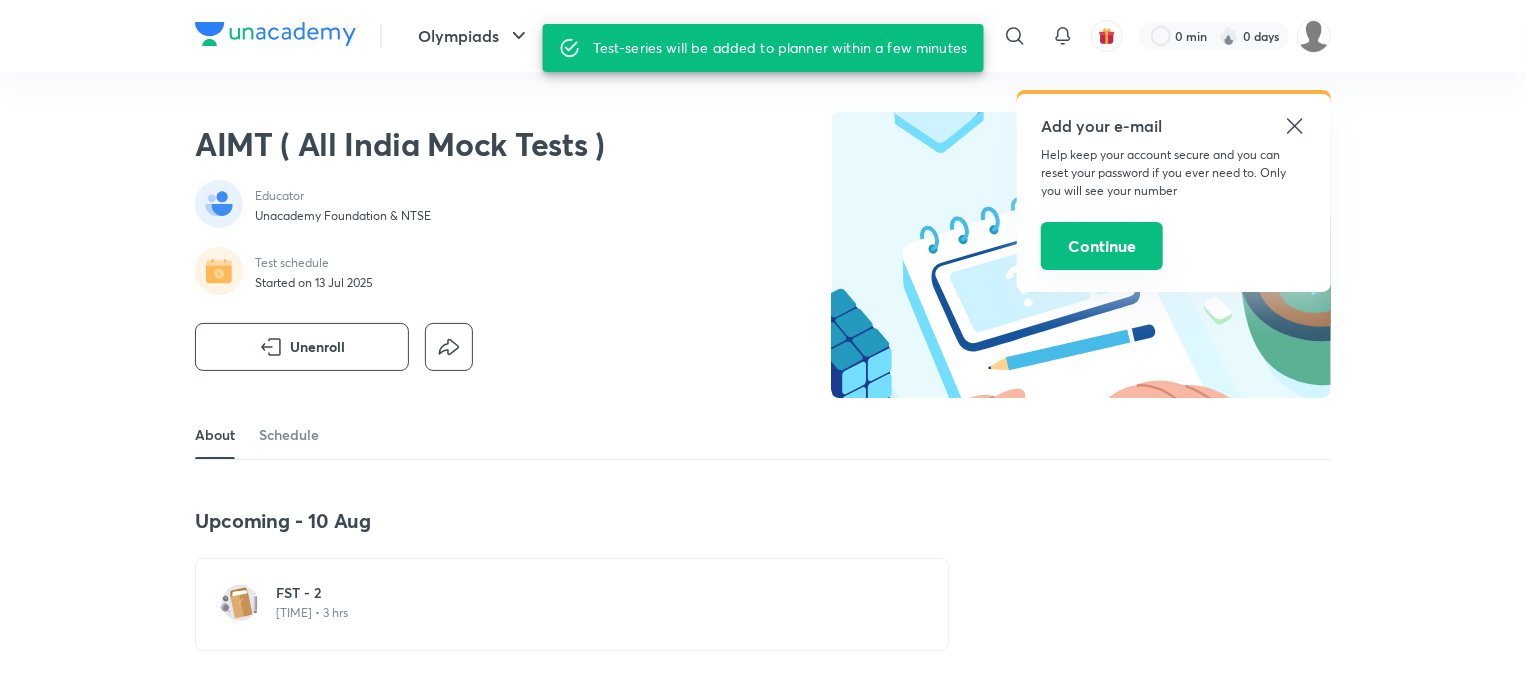 click on "Continue" at bounding box center (1102, 246) 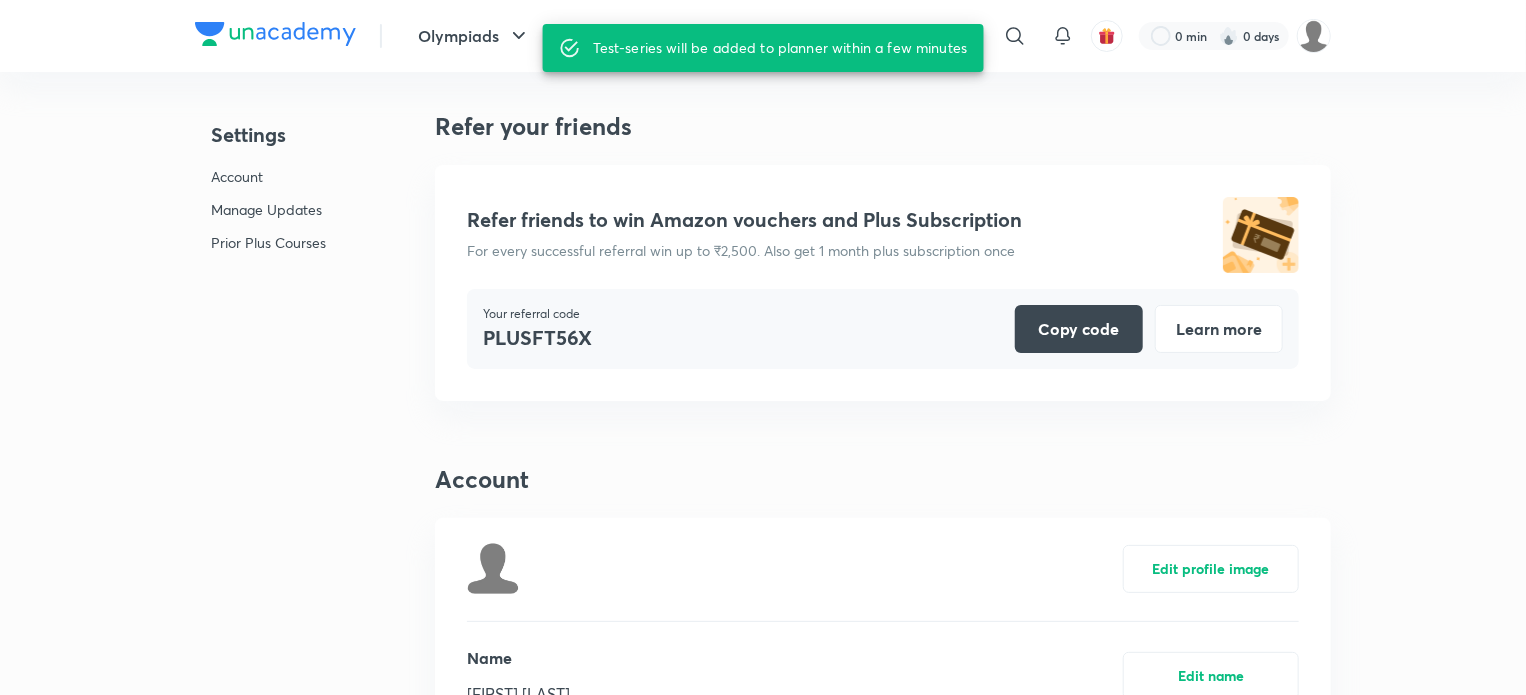 scroll, scrollTop: 4941, scrollLeft: 0, axis: vertical 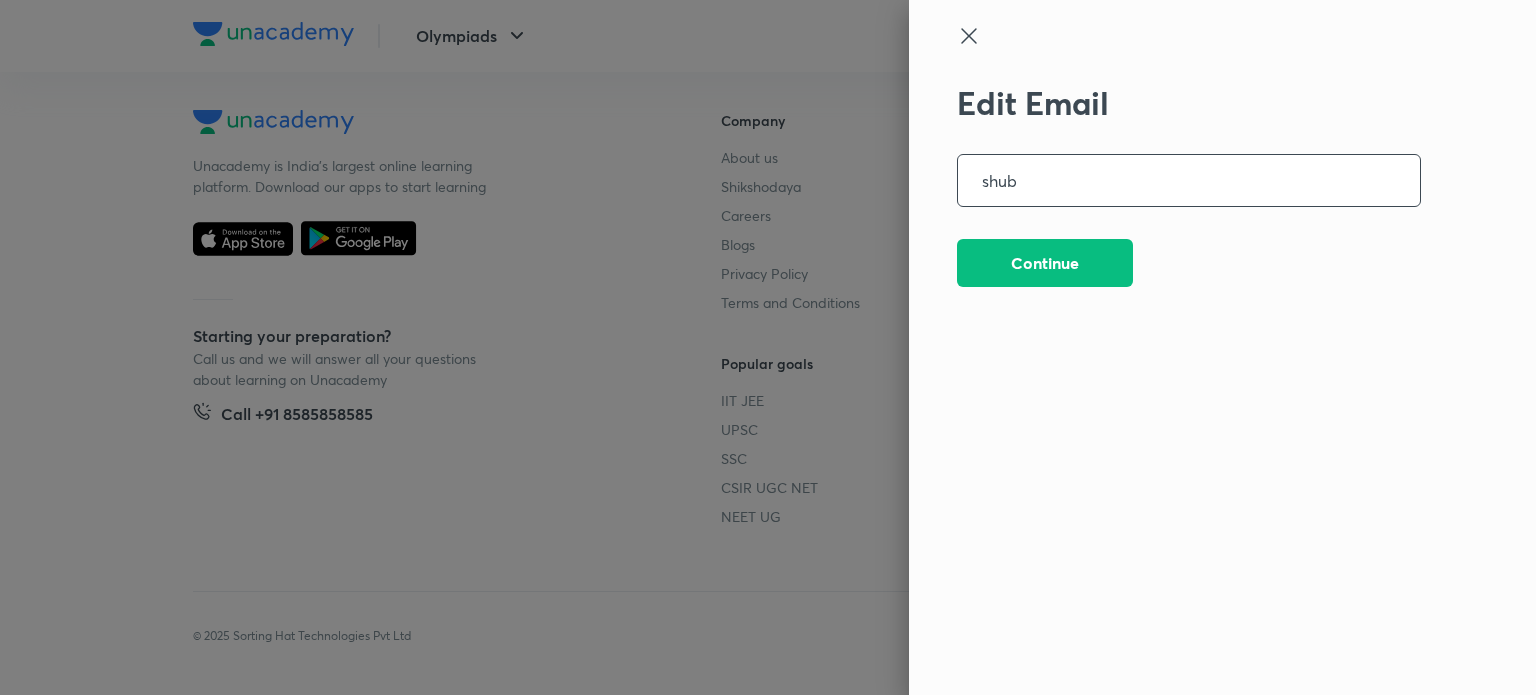 click on "Edit Email shub ​ Continue" at bounding box center [1189, 341] 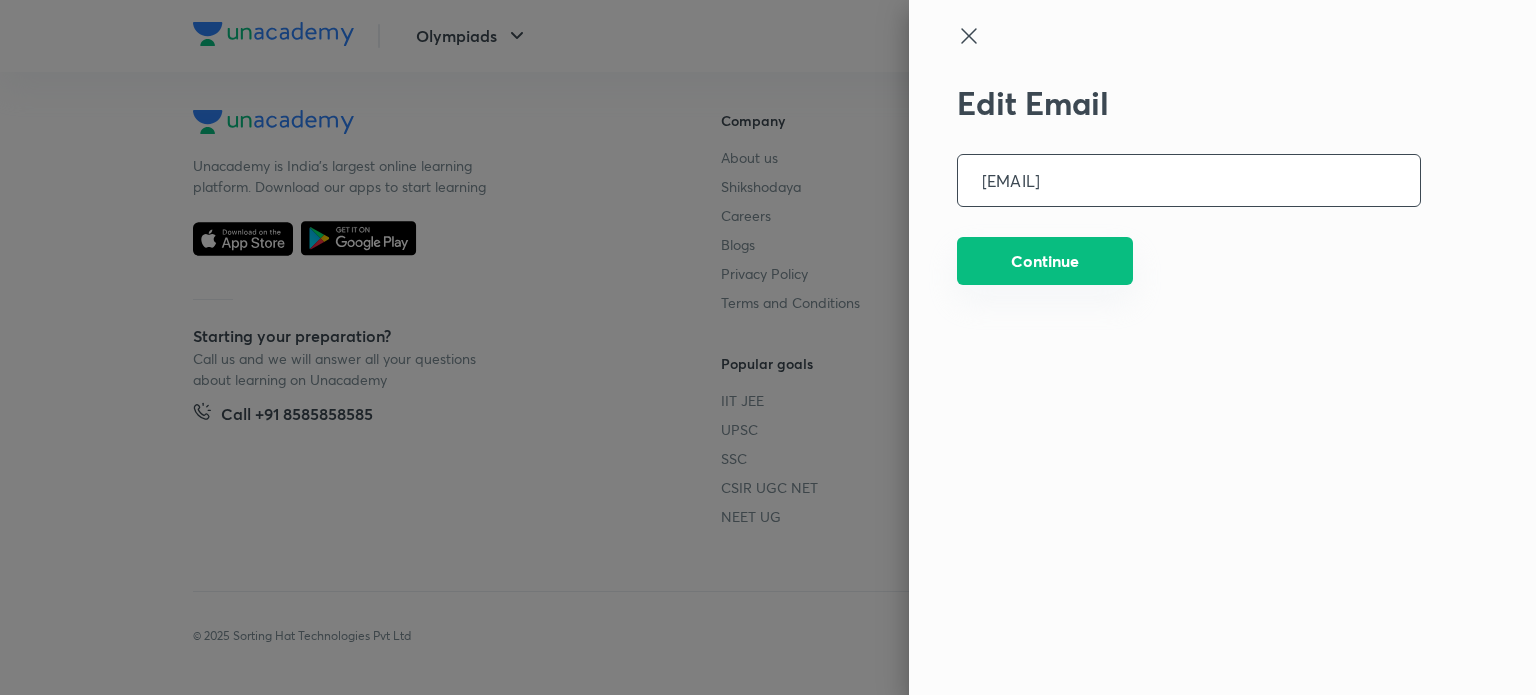 click on "Continue" at bounding box center (1045, 261) 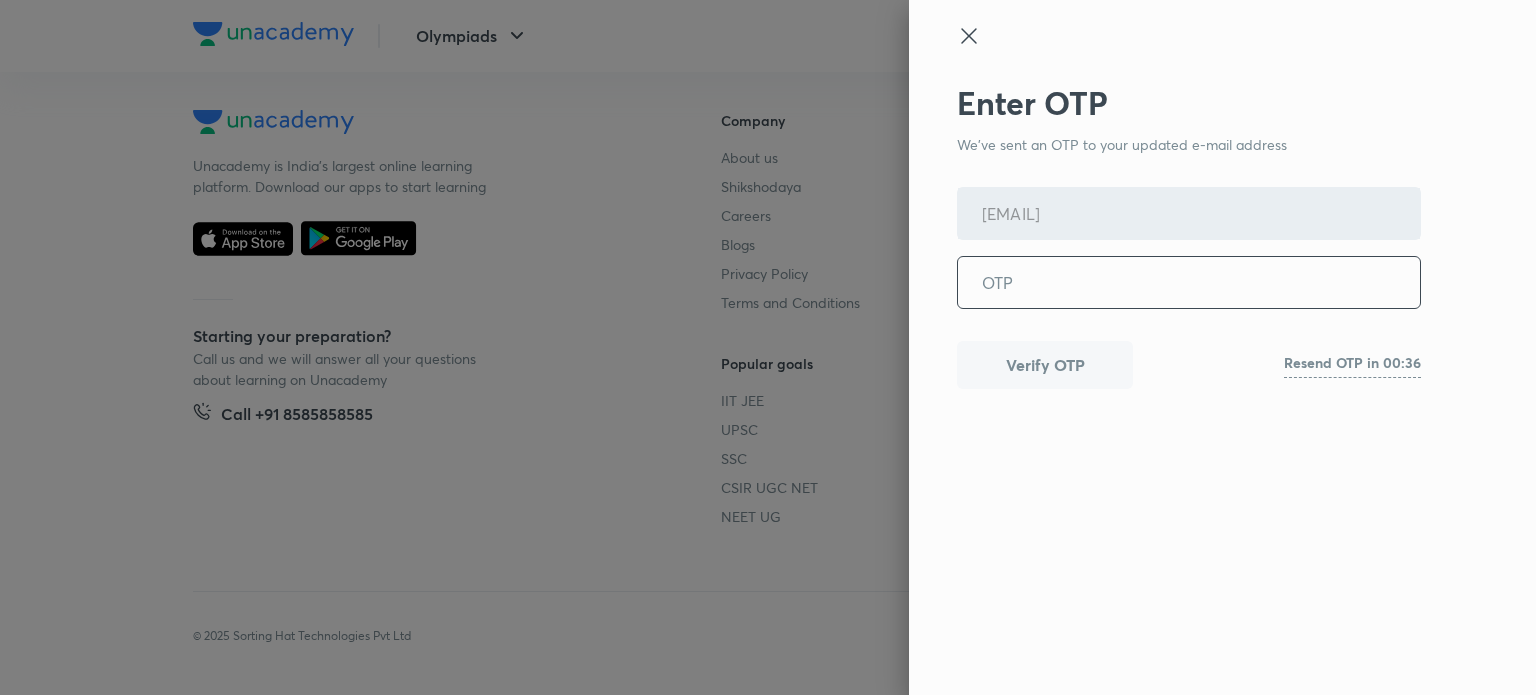 paste on "587527" 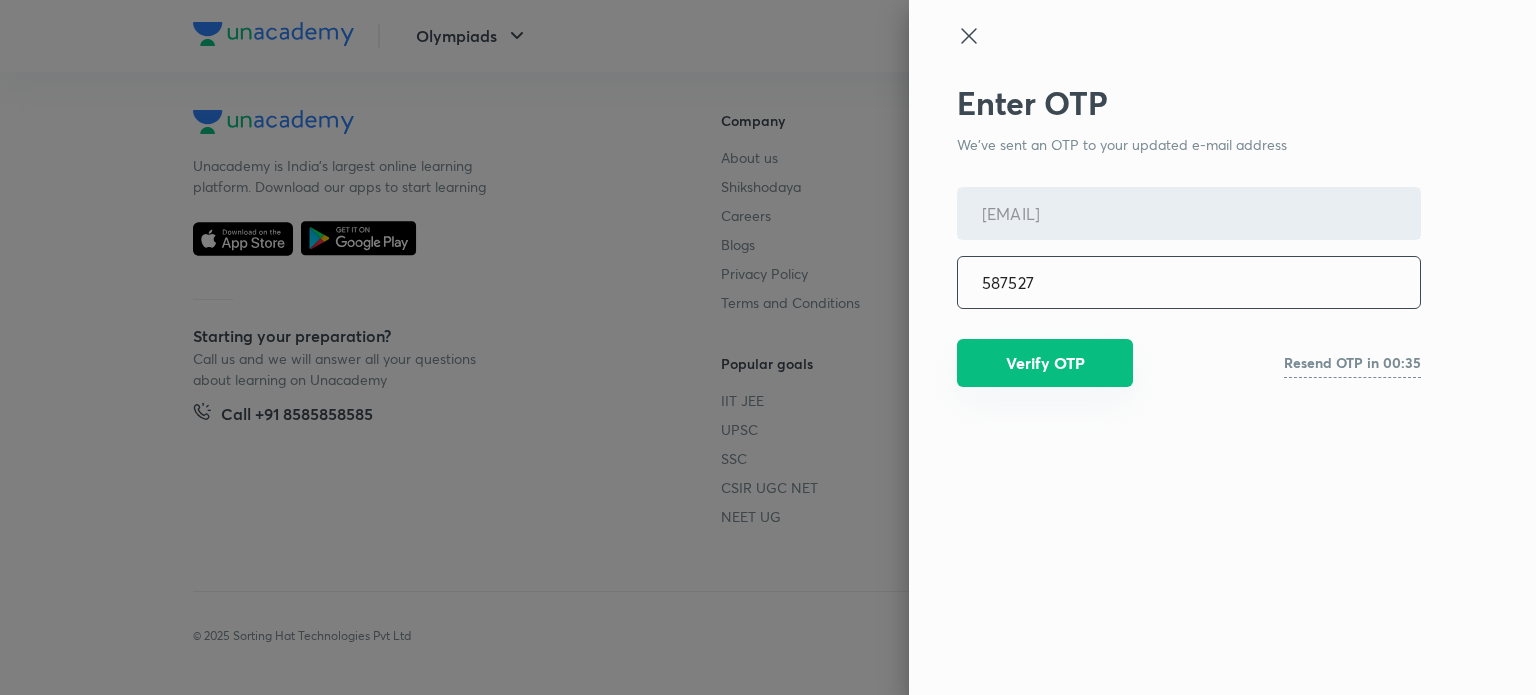 type on "587527" 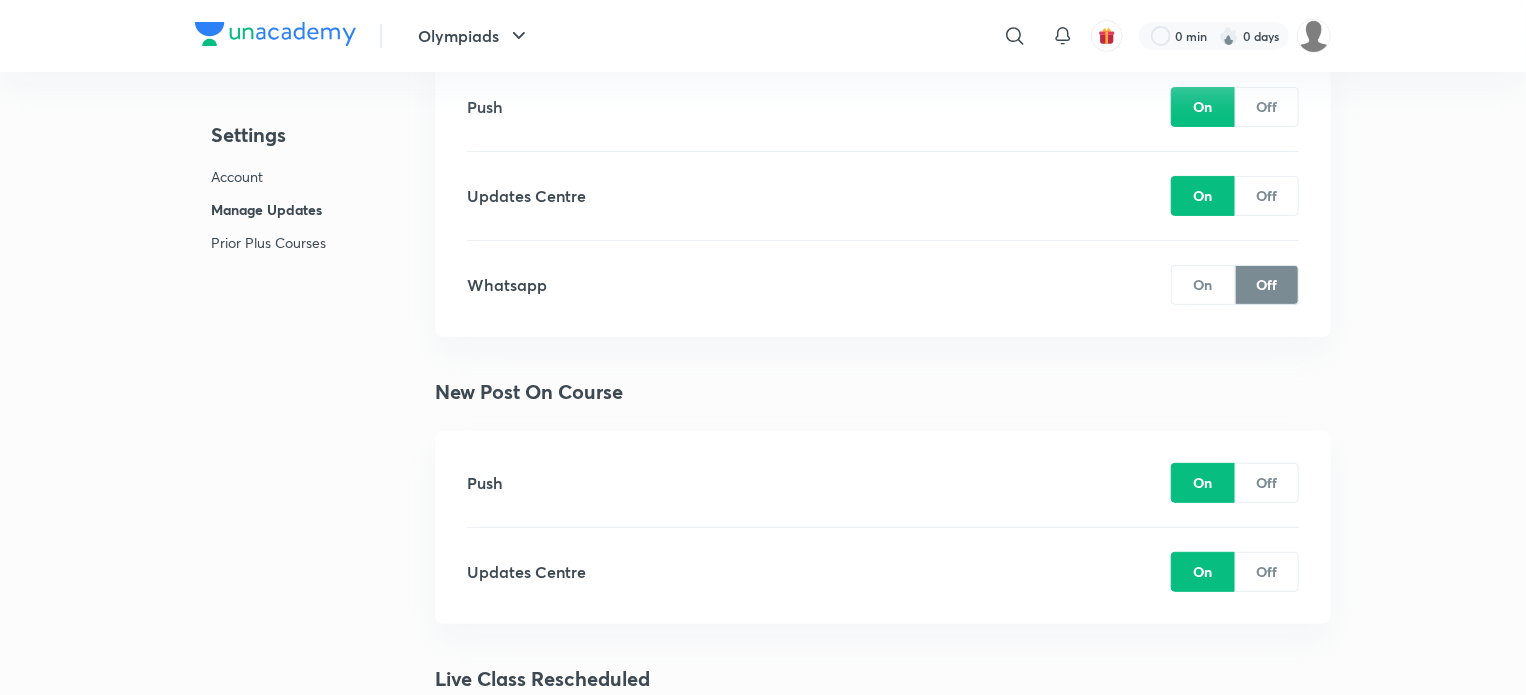 scroll, scrollTop: 3981, scrollLeft: 0, axis: vertical 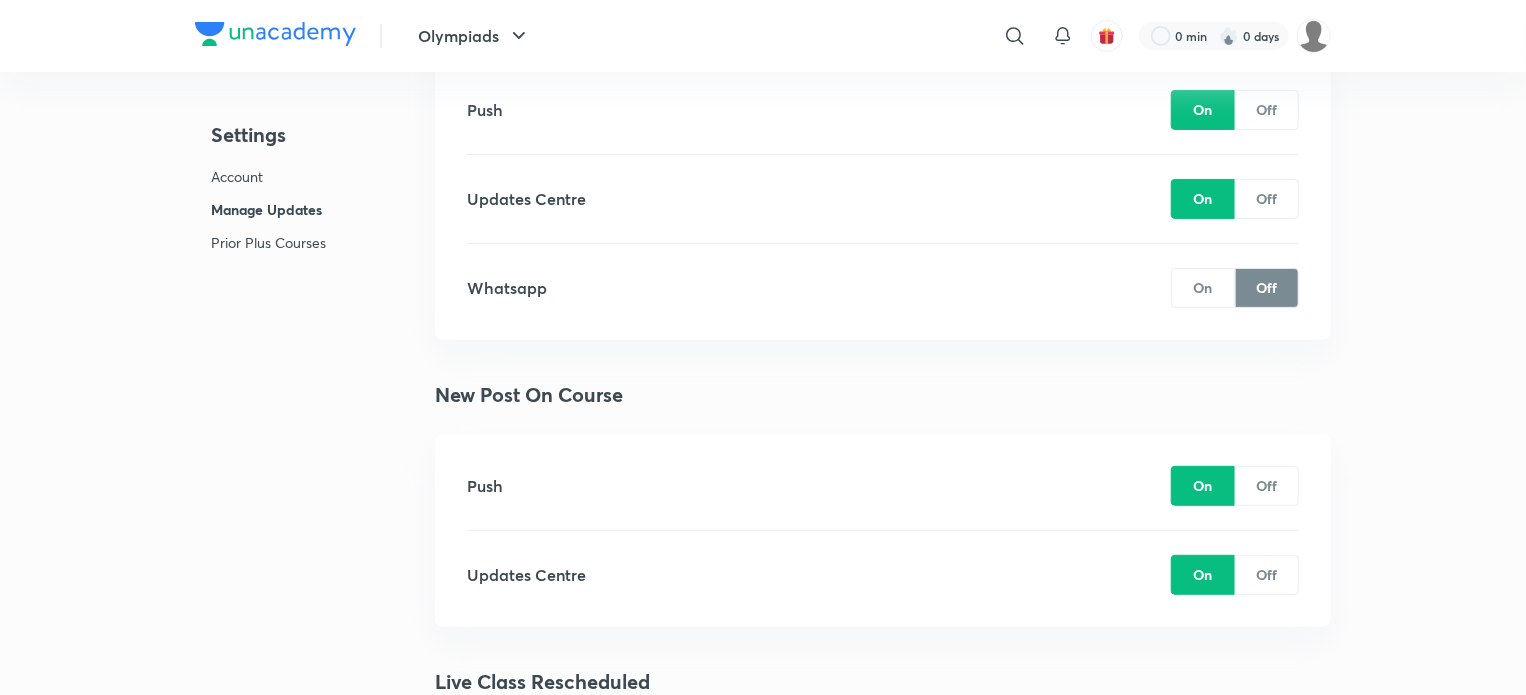 click on "On" at bounding box center [1203, 288] 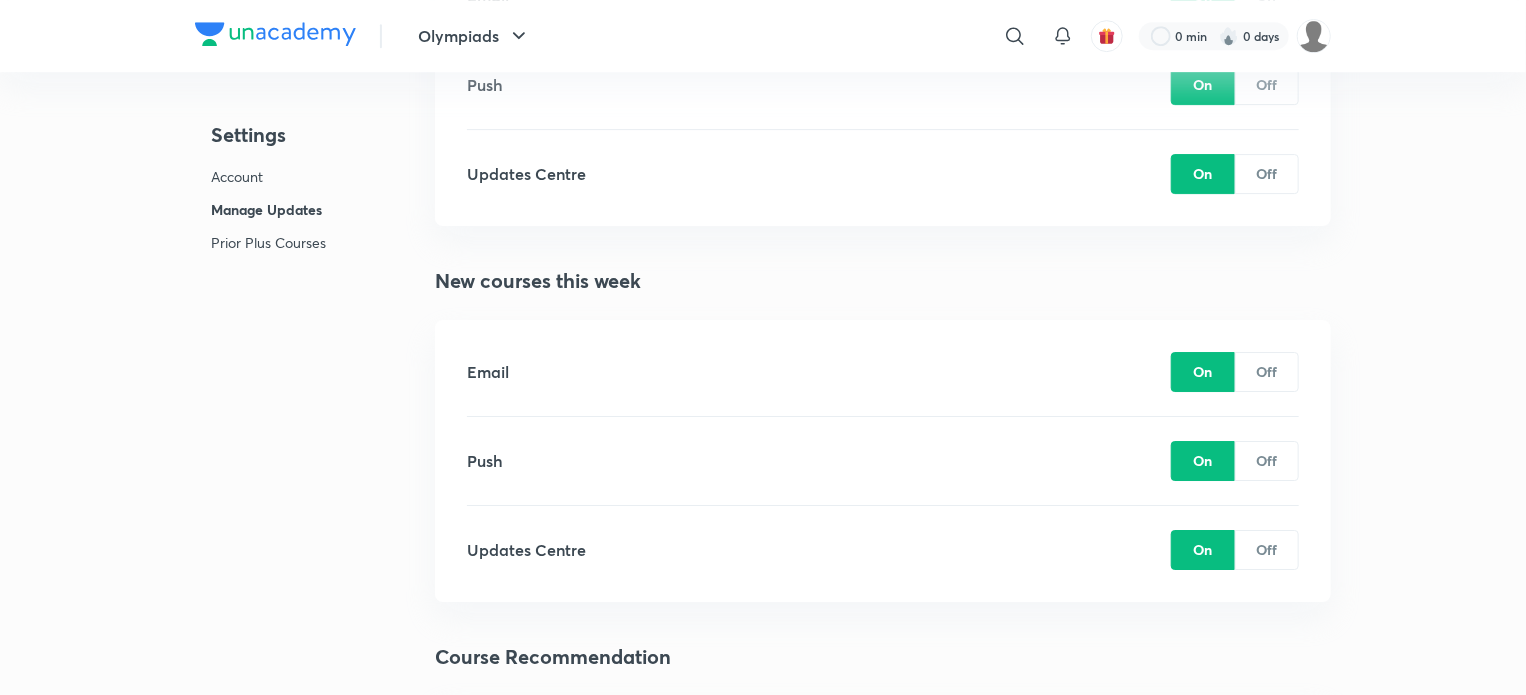 scroll, scrollTop: 3154, scrollLeft: 0, axis: vertical 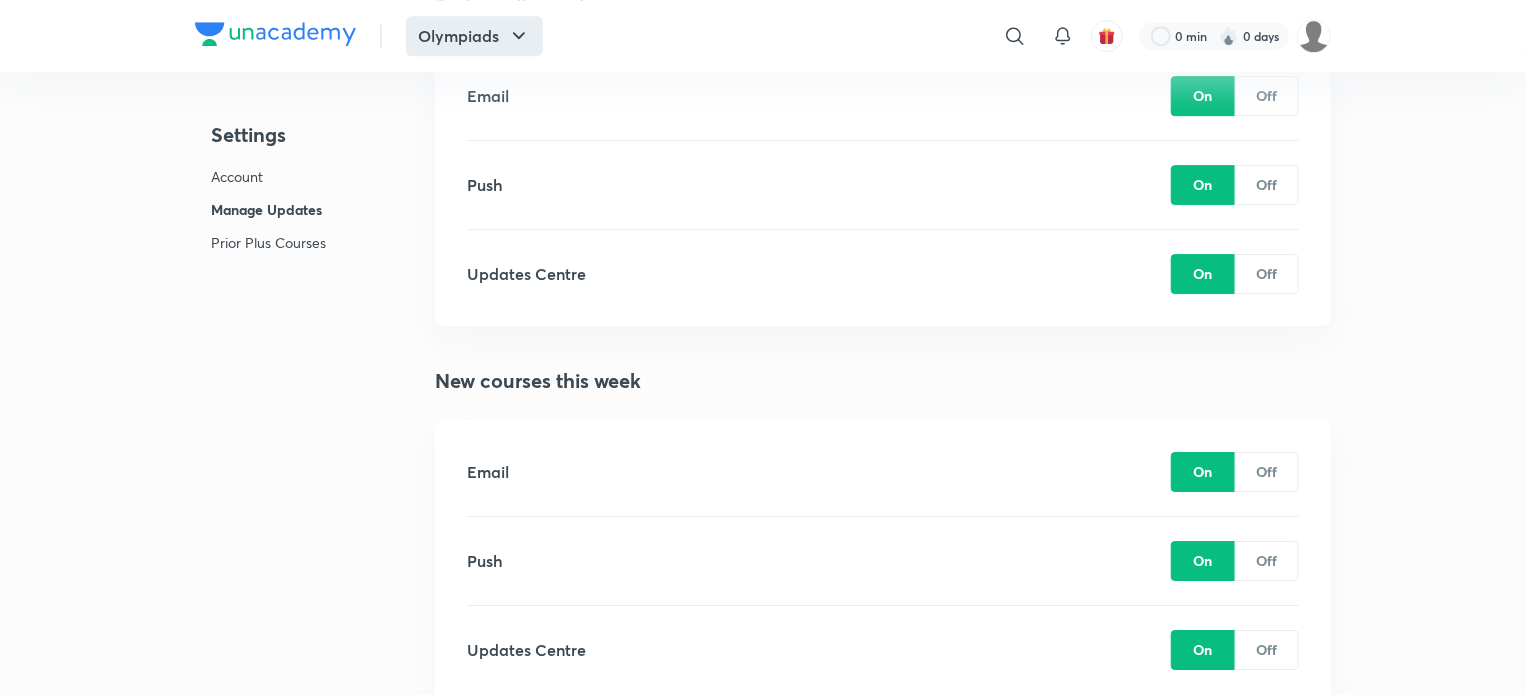click on "Olympiads" at bounding box center (474, 36) 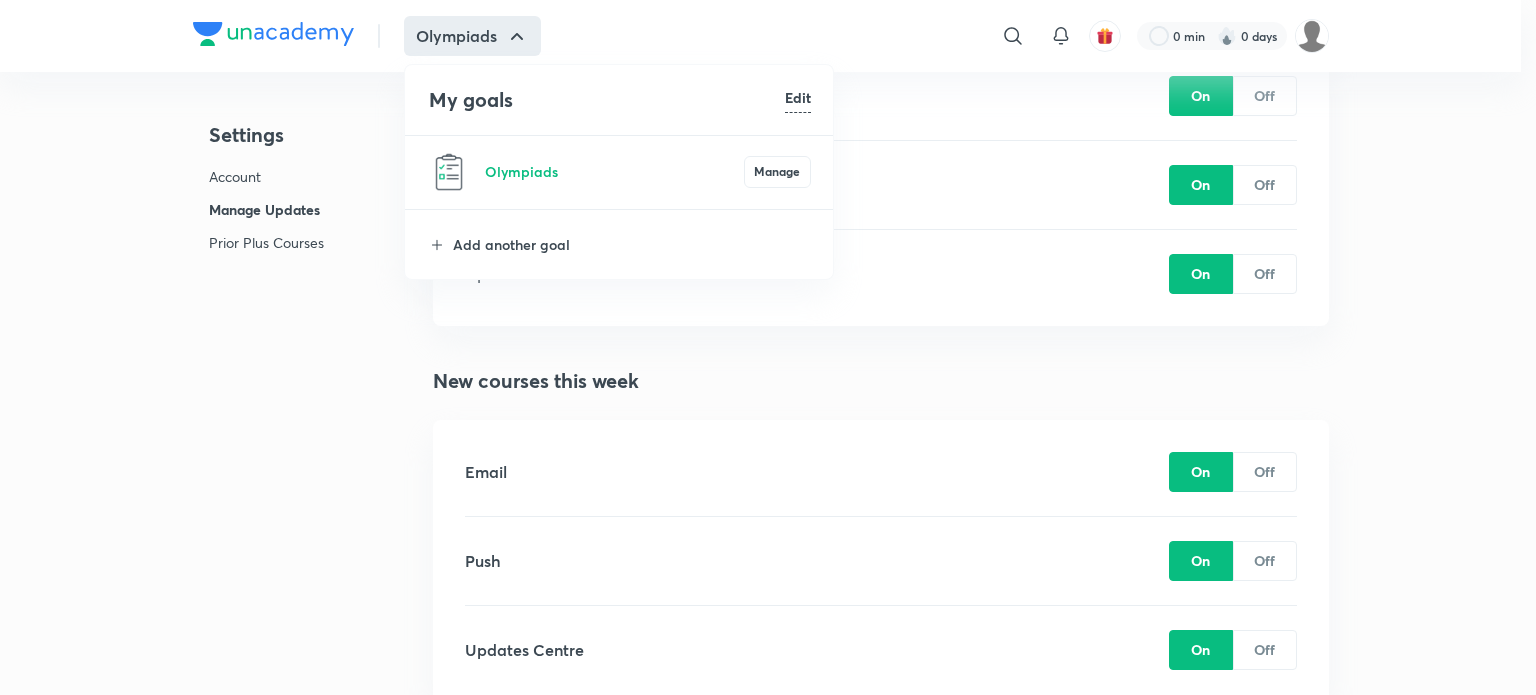 click at bounding box center (768, 347) 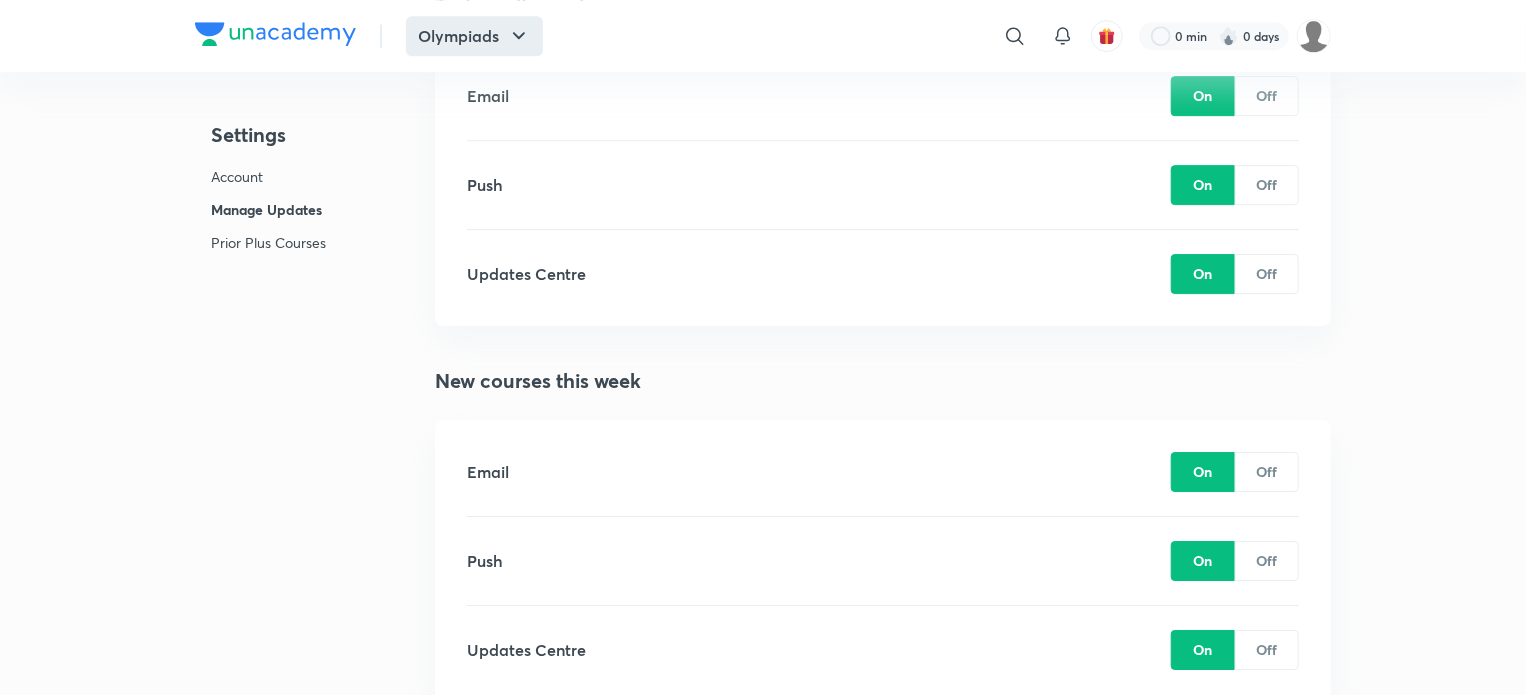 click on "Olympiads" at bounding box center (474, 36) 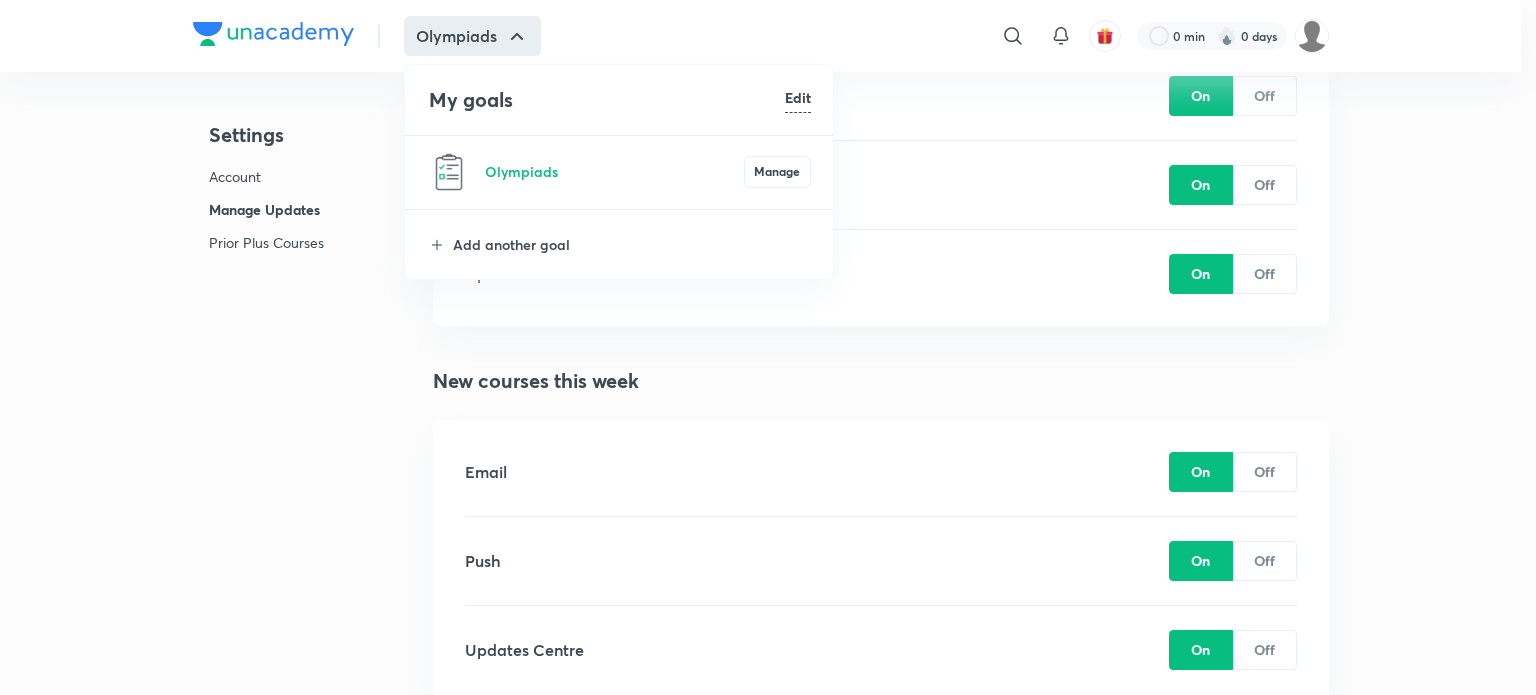 click on "Olympiads Manage" at bounding box center (620, 172) 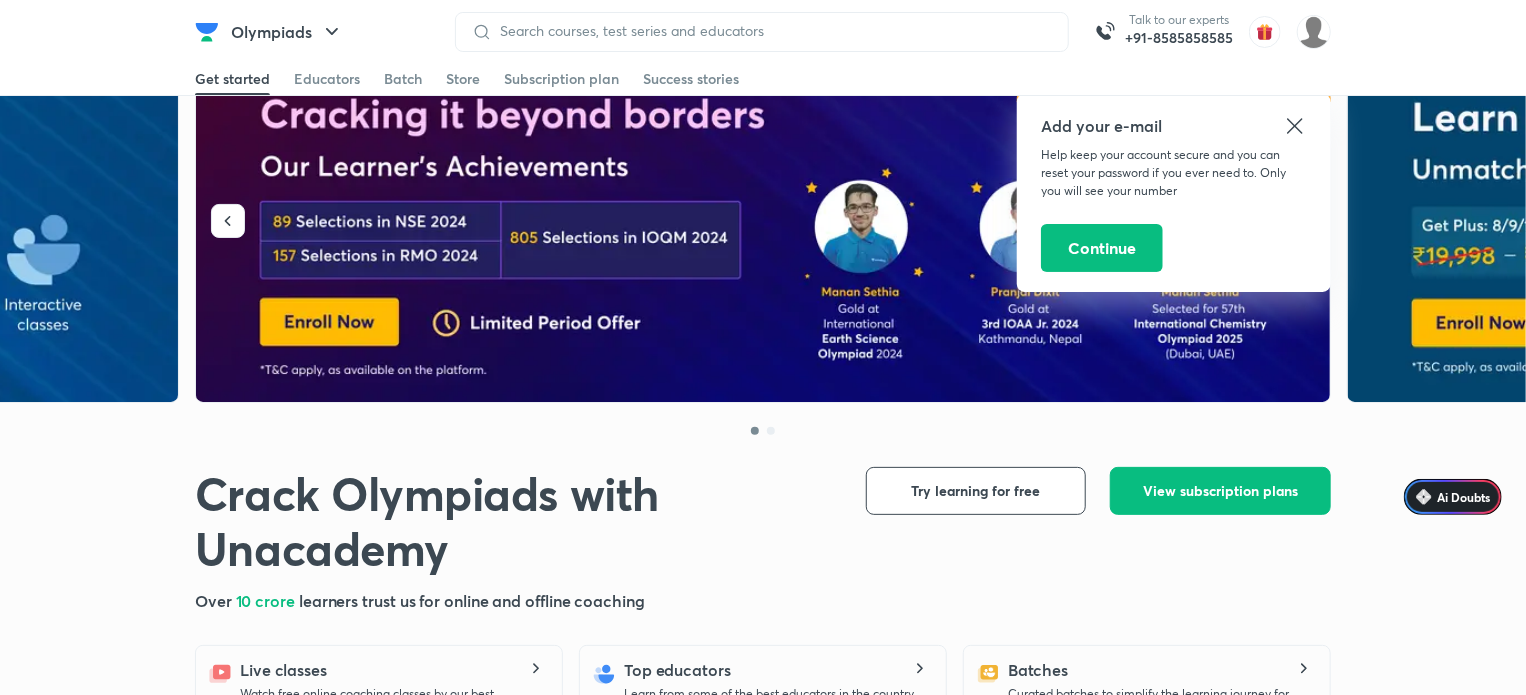 scroll, scrollTop: 58, scrollLeft: 0, axis: vertical 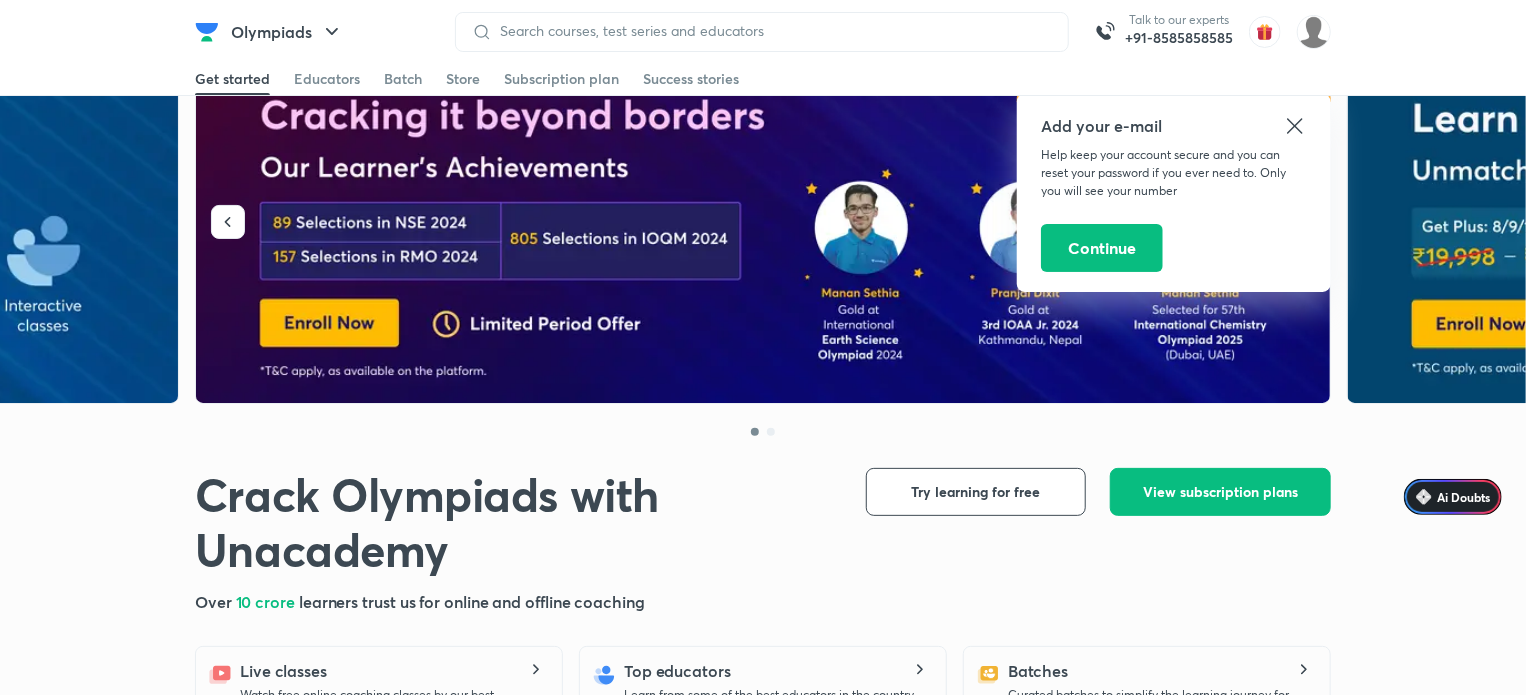 click at bounding box center [764, 234] 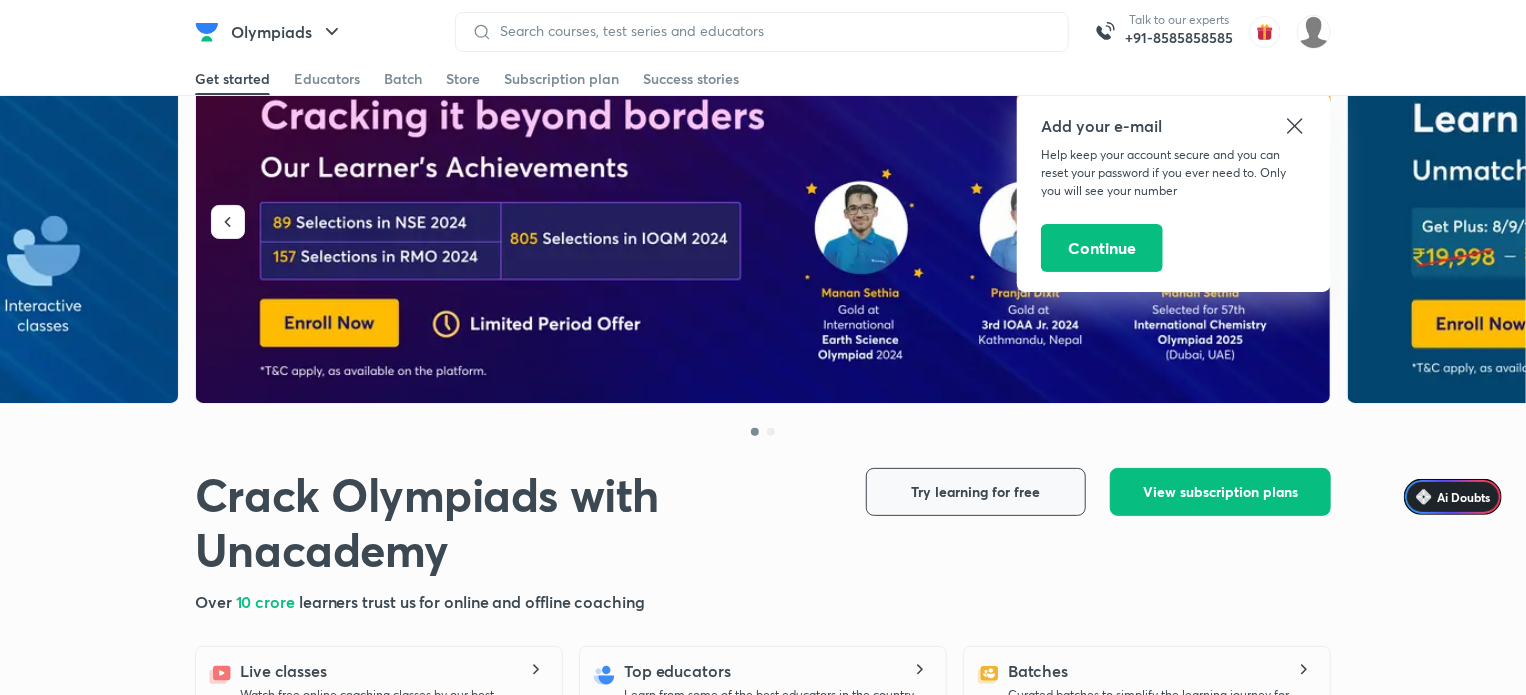 click on "Try learning for free" at bounding box center (976, 492) 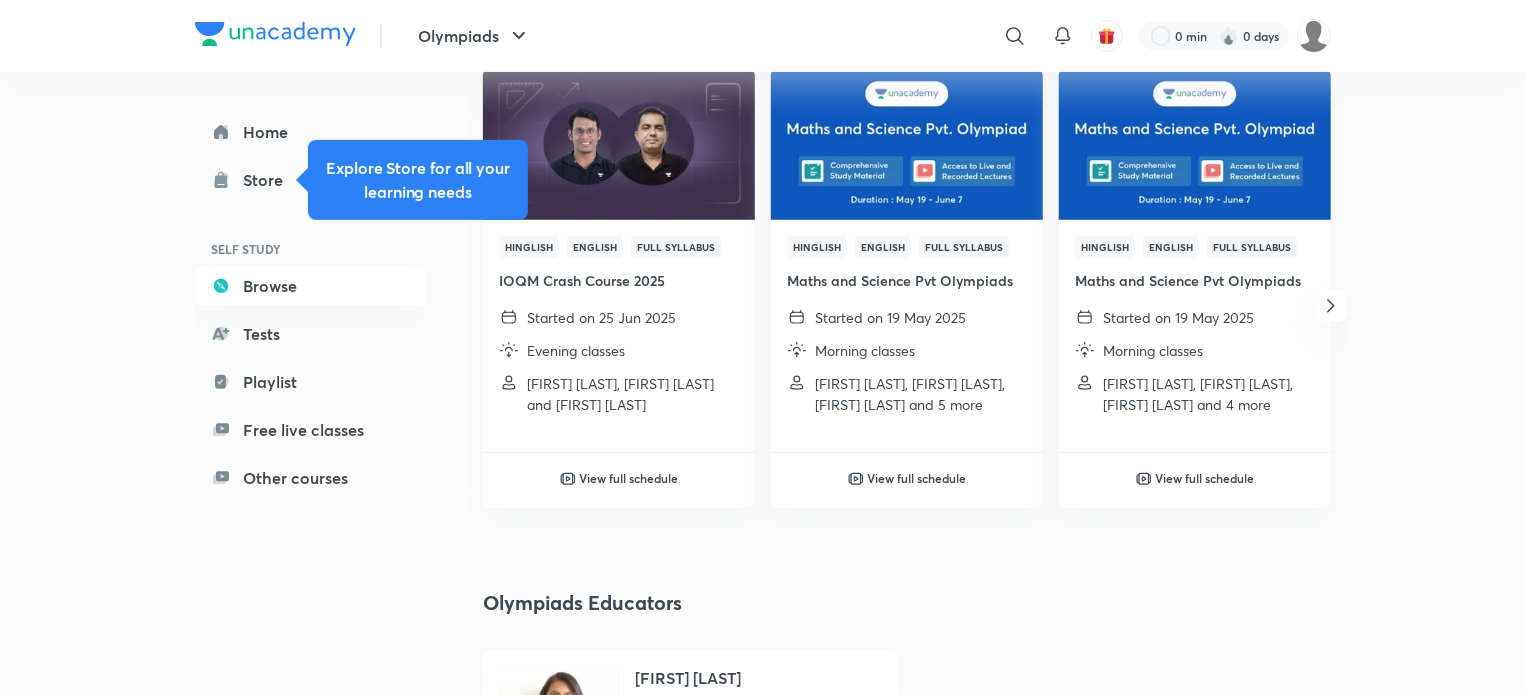 scroll, scrollTop: 303, scrollLeft: 0, axis: vertical 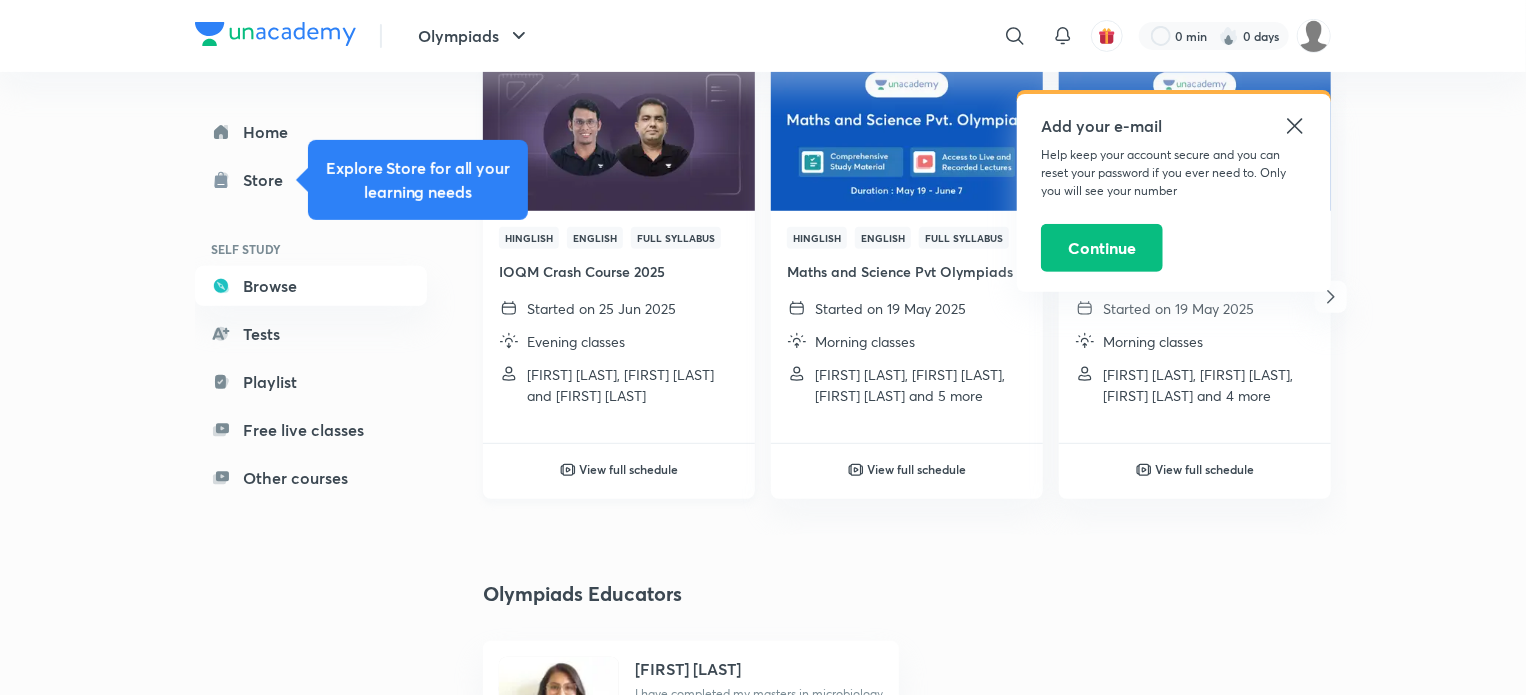 click on "Full Syllabus" at bounding box center (676, 238) 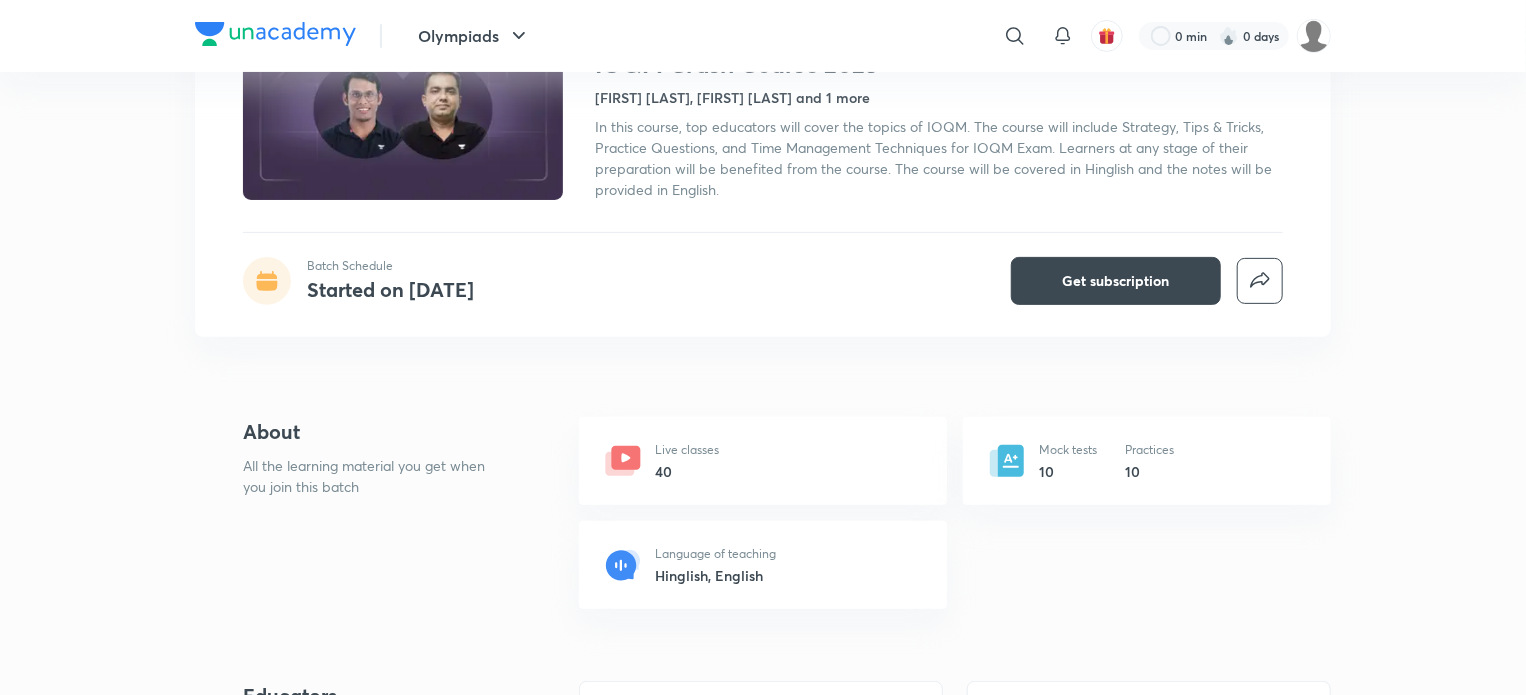 scroll, scrollTop: 192, scrollLeft: 0, axis: vertical 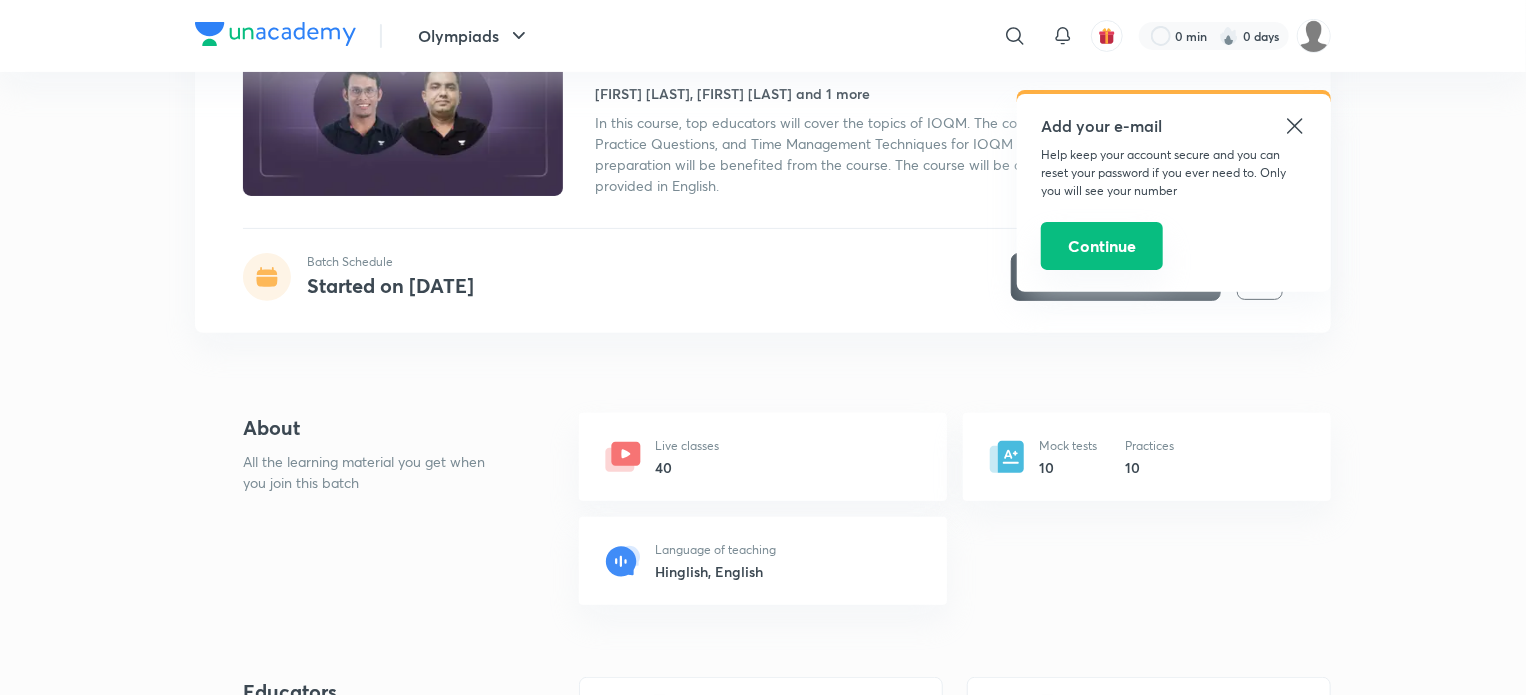 click on "Continue" at bounding box center [1102, 246] 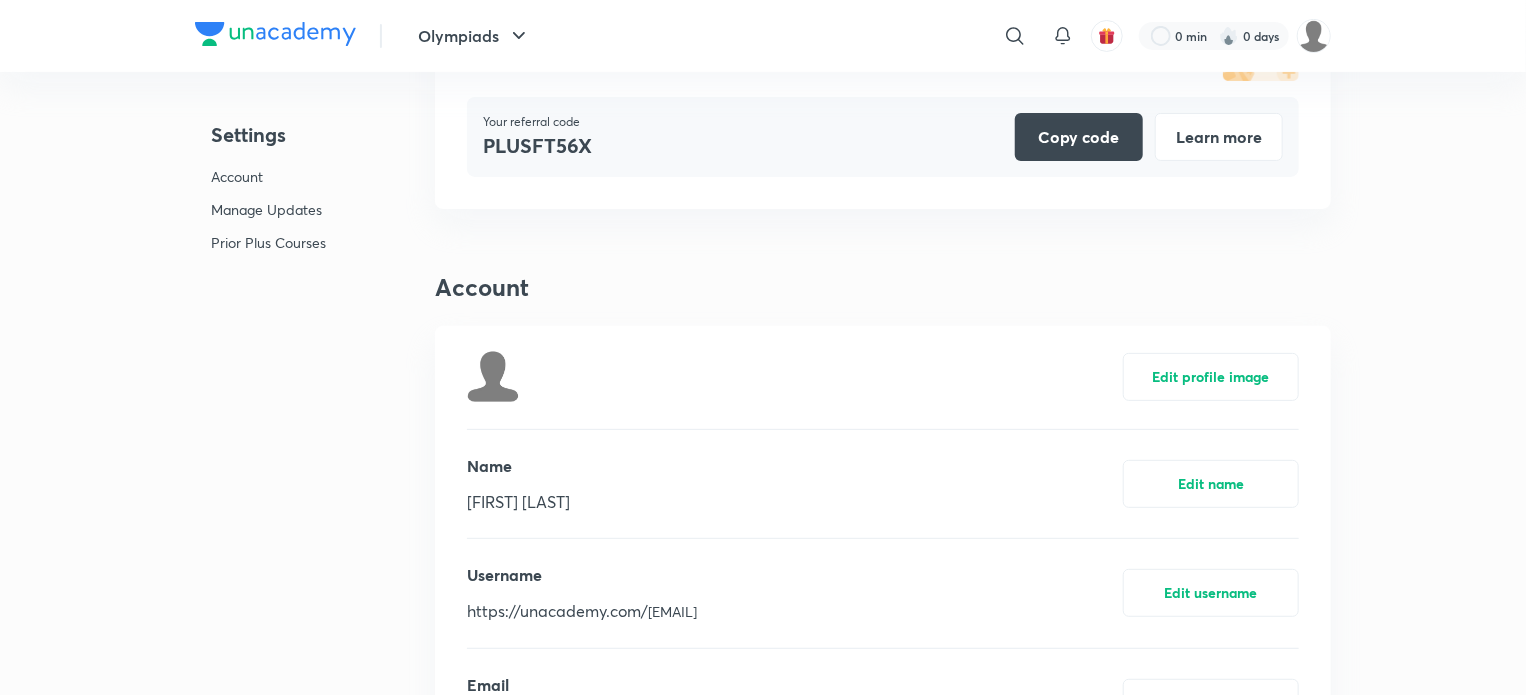 scroll, scrollTop: 4953, scrollLeft: 0, axis: vertical 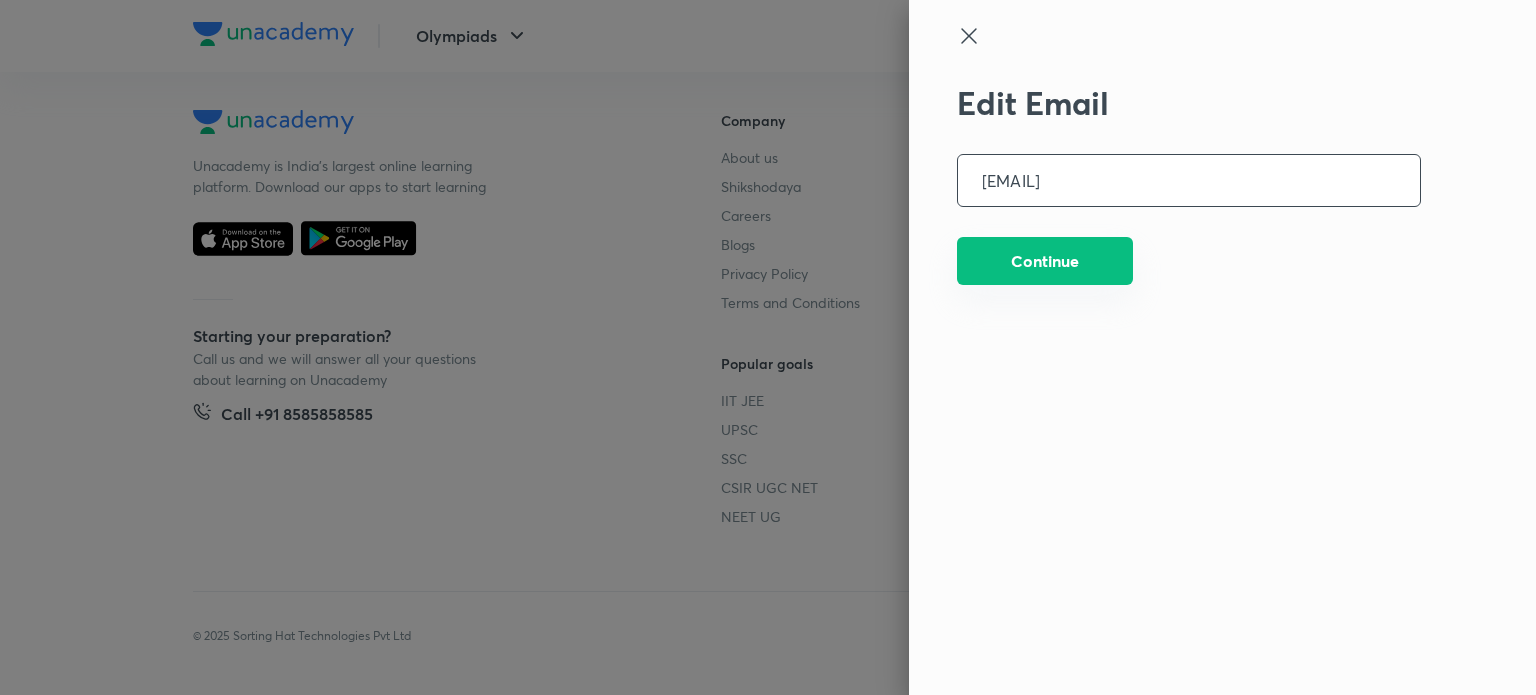 click on "Continue" at bounding box center (1045, 261) 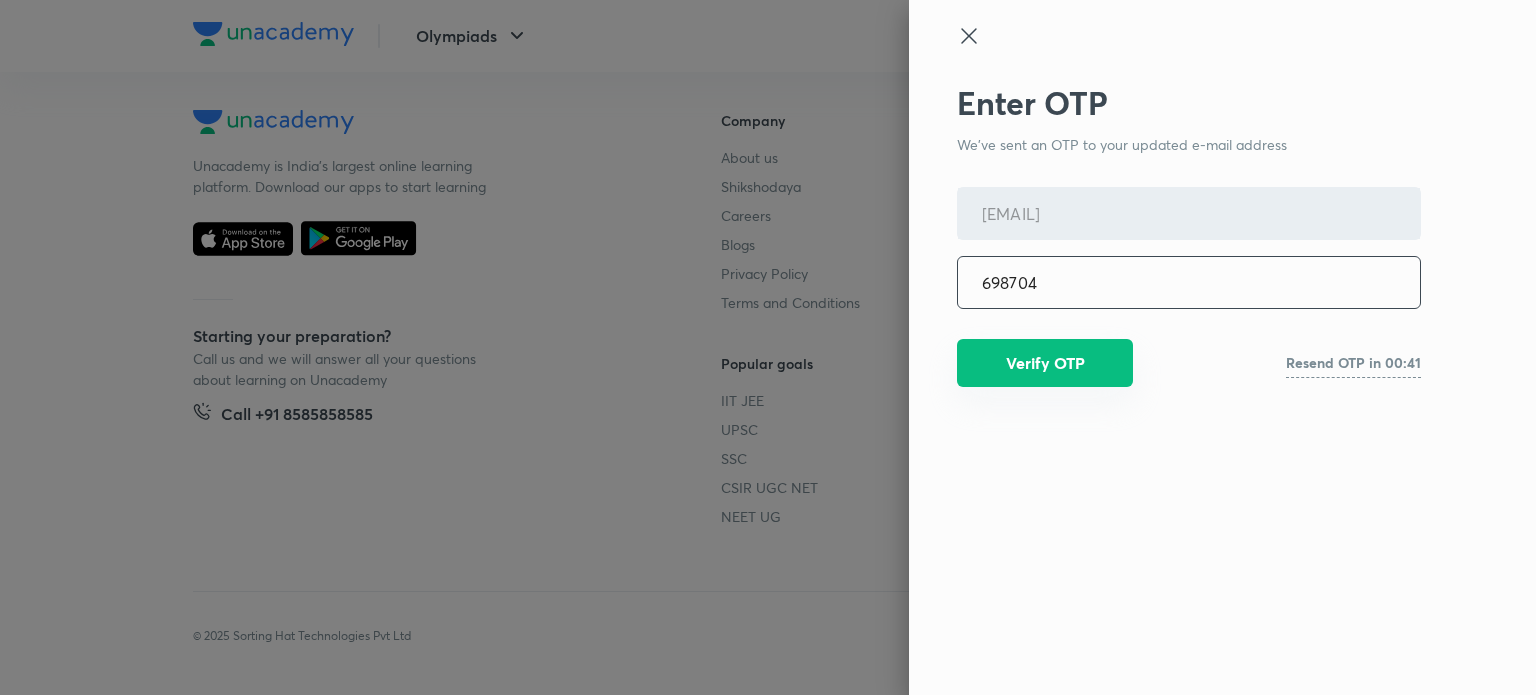 type on "698704" 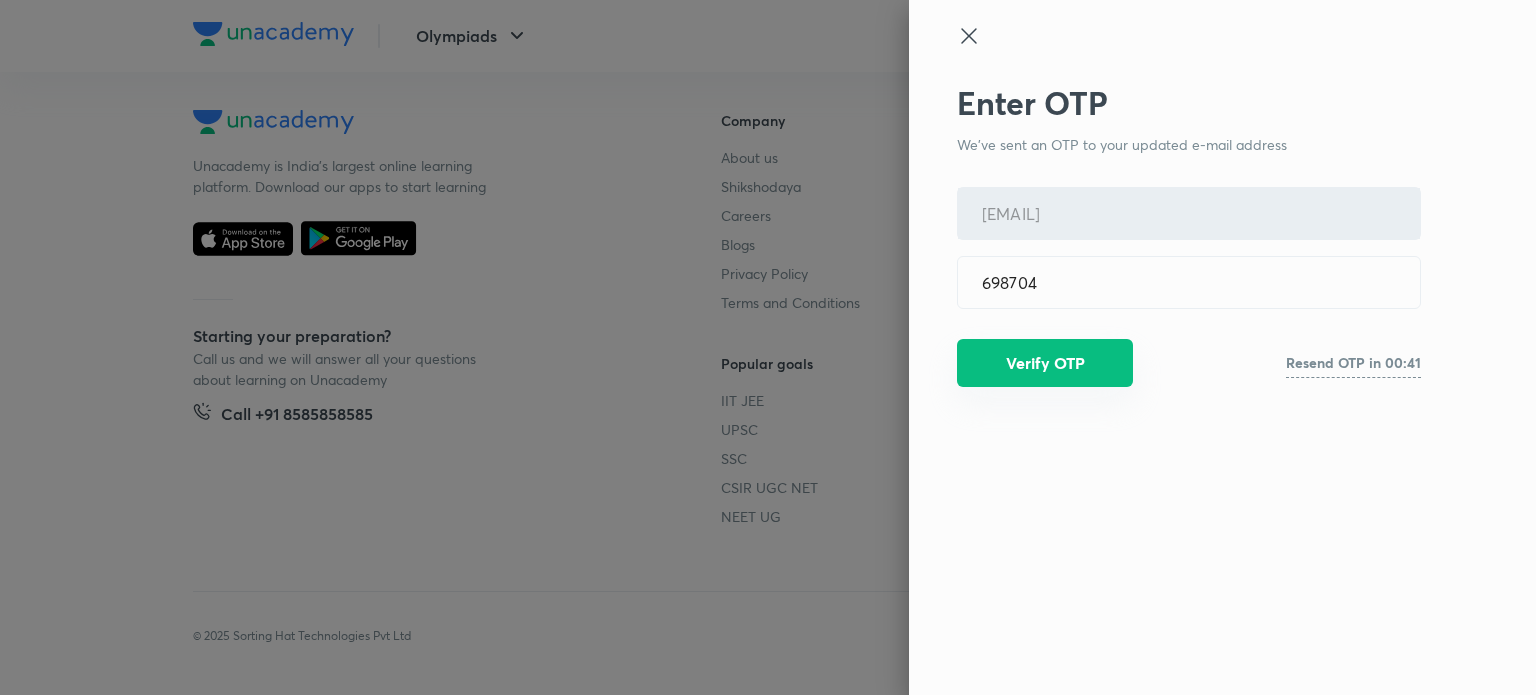 click on "Verify OTP" at bounding box center [1045, 363] 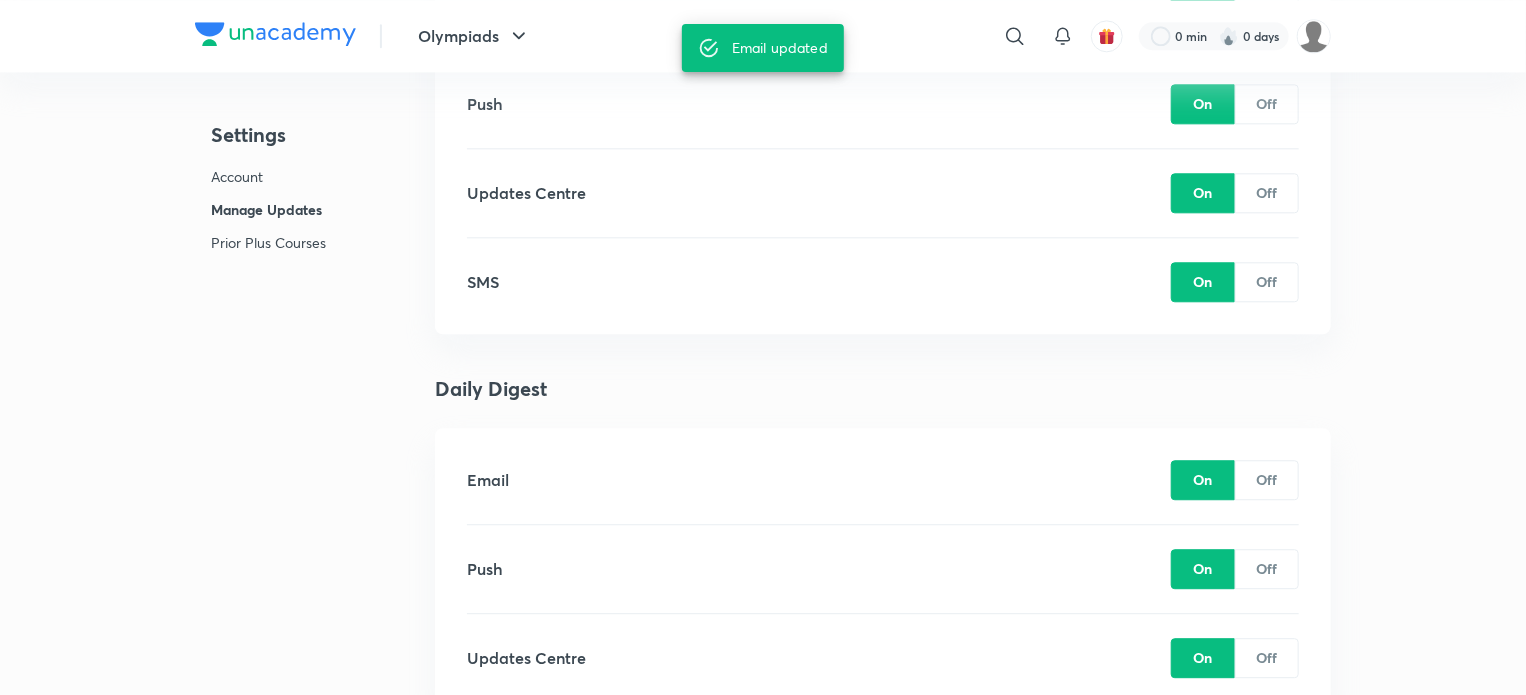 scroll, scrollTop: 2356, scrollLeft: 0, axis: vertical 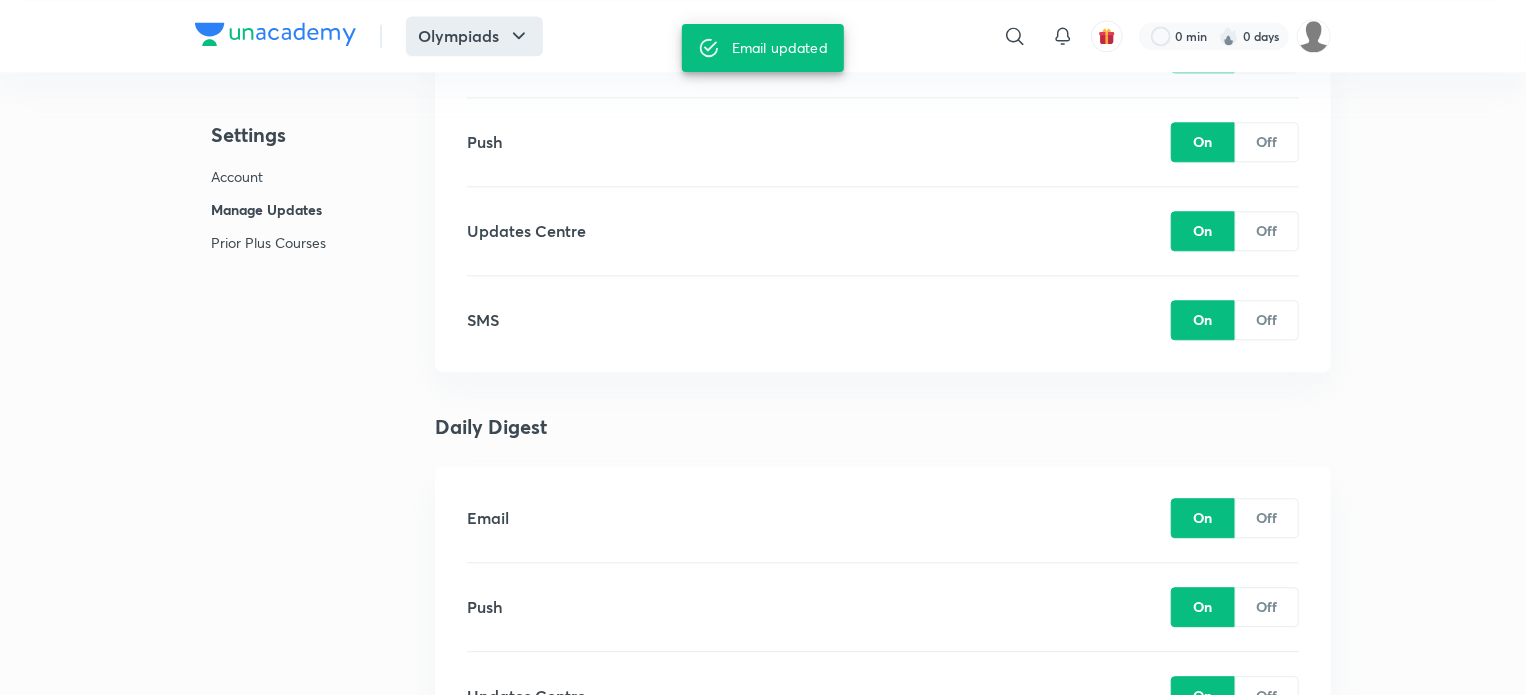 click on "Olympiads" at bounding box center (474, 36) 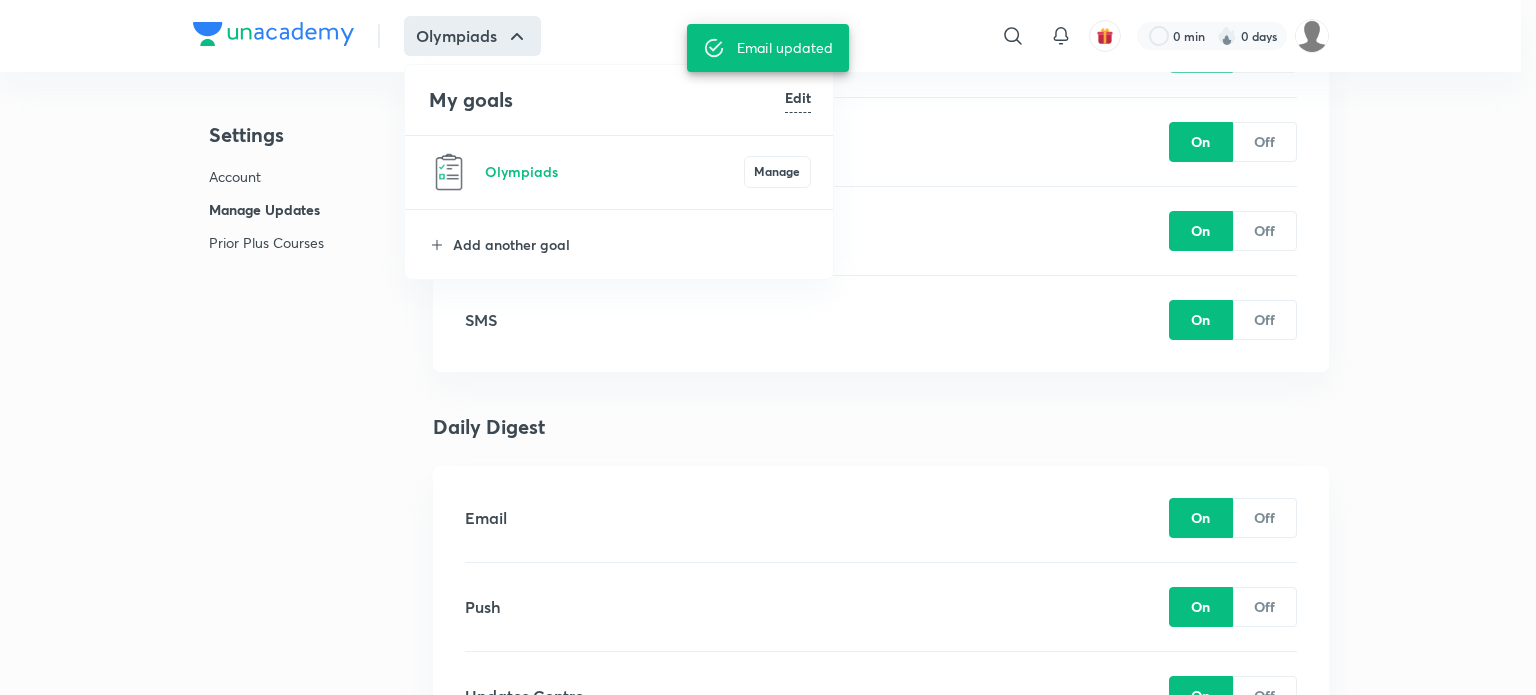click on "Olympiads Manage" at bounding box center [620, 172] 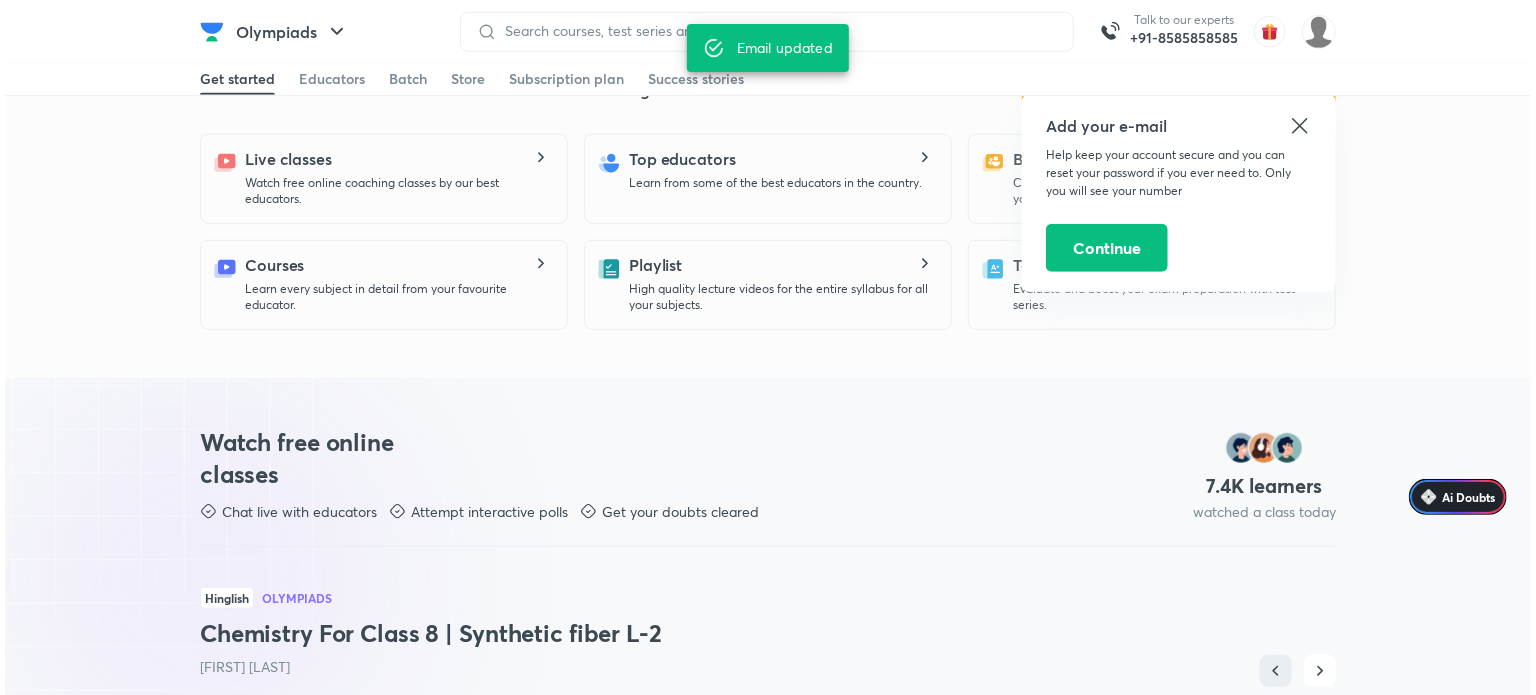 scroll, scrollTop: 552, scrollLeft: 0, axis: vertical 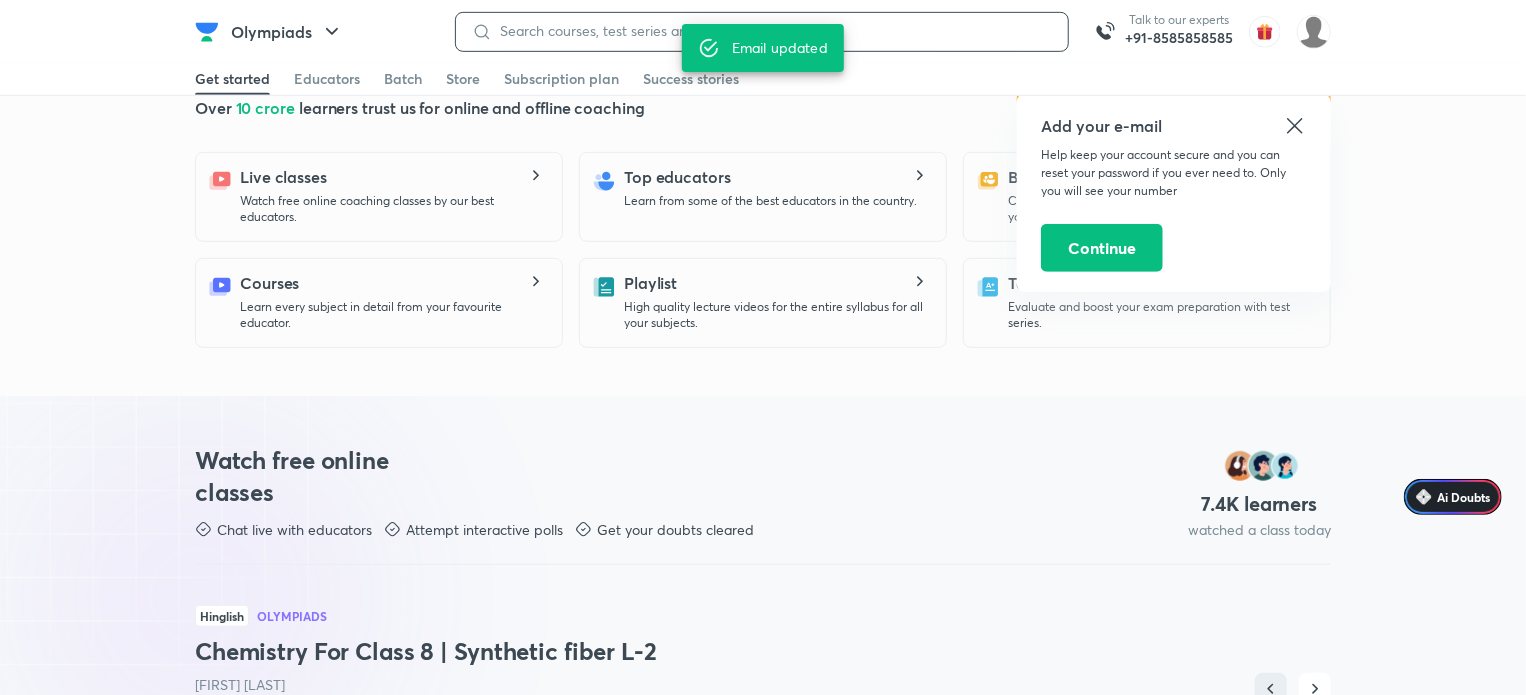 click at bounding box center [772, 31] 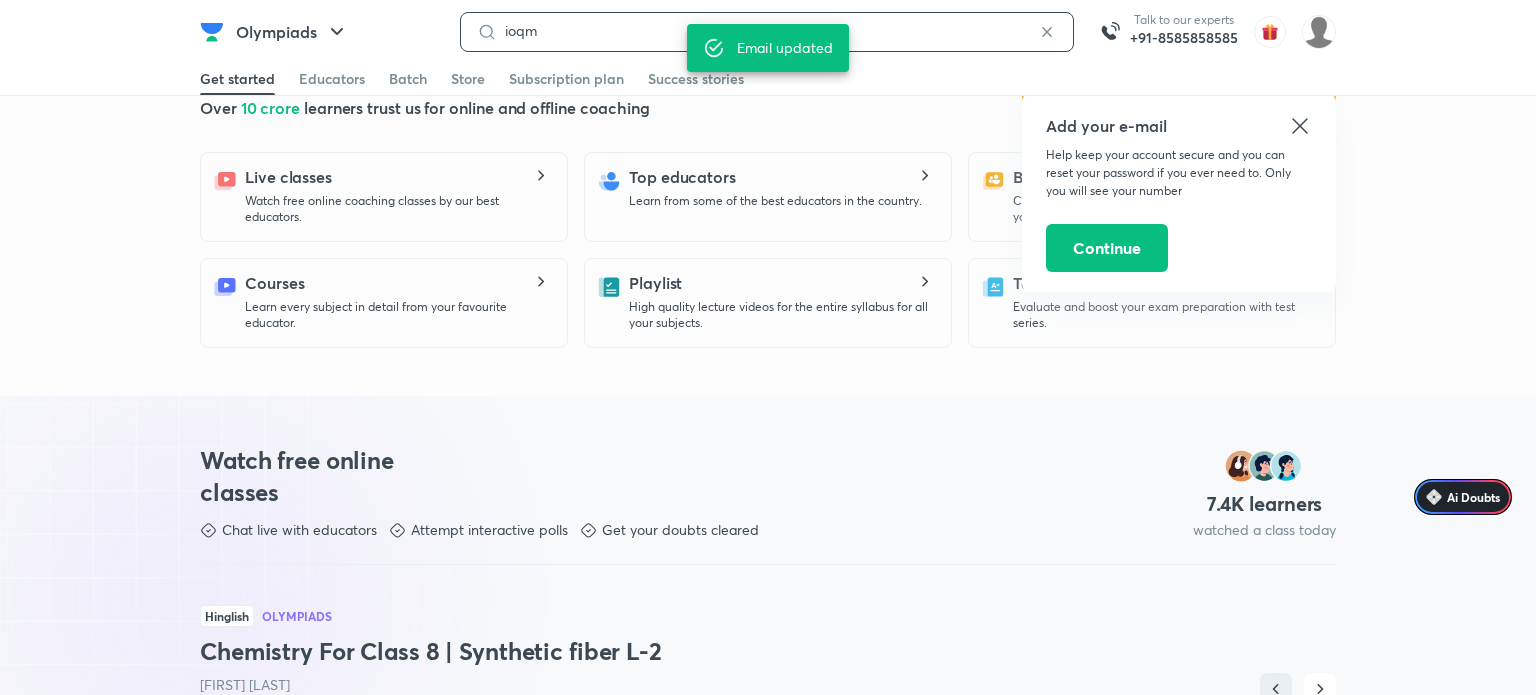 type on "ioqm" 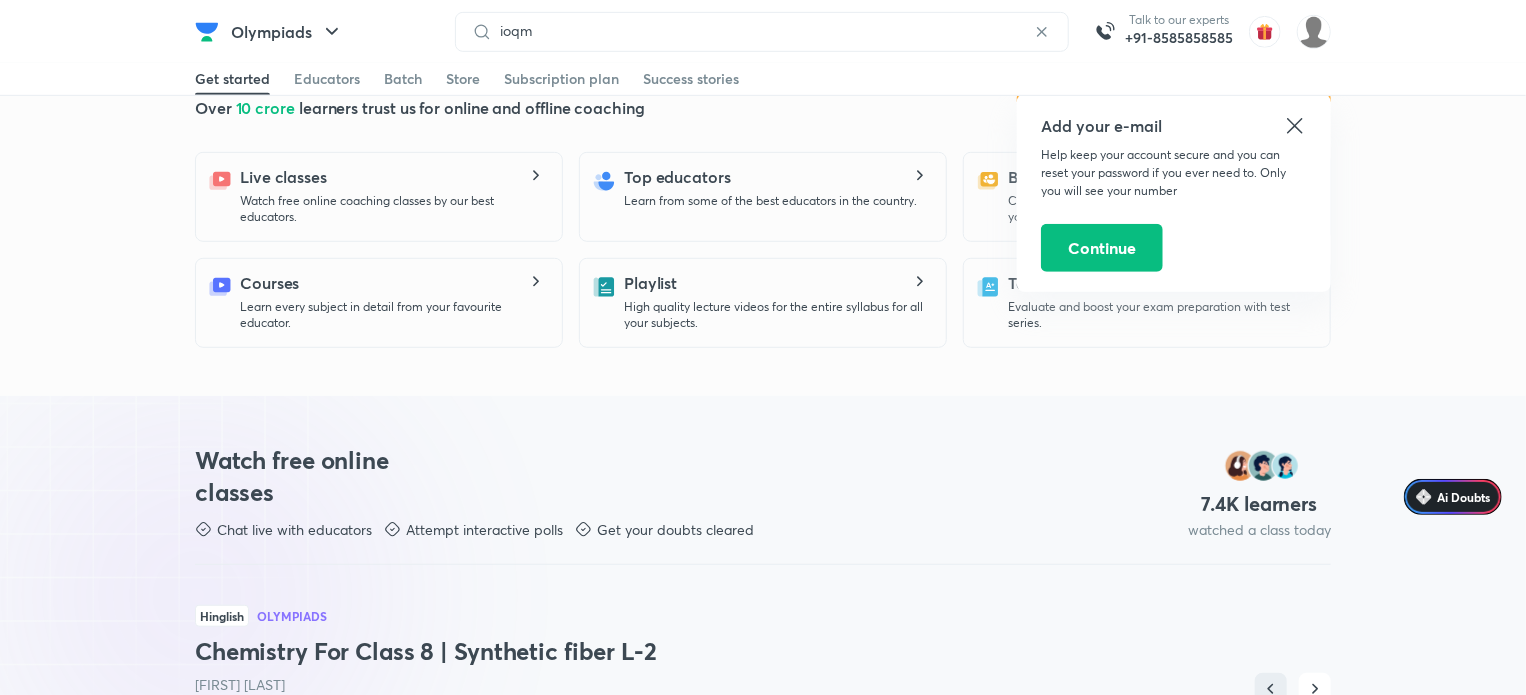 click on "Add your e-mail Help keep your account secure and you can reset your password if you ever need to. Only you will see your number Continue" at bounding box center [1174, 193] 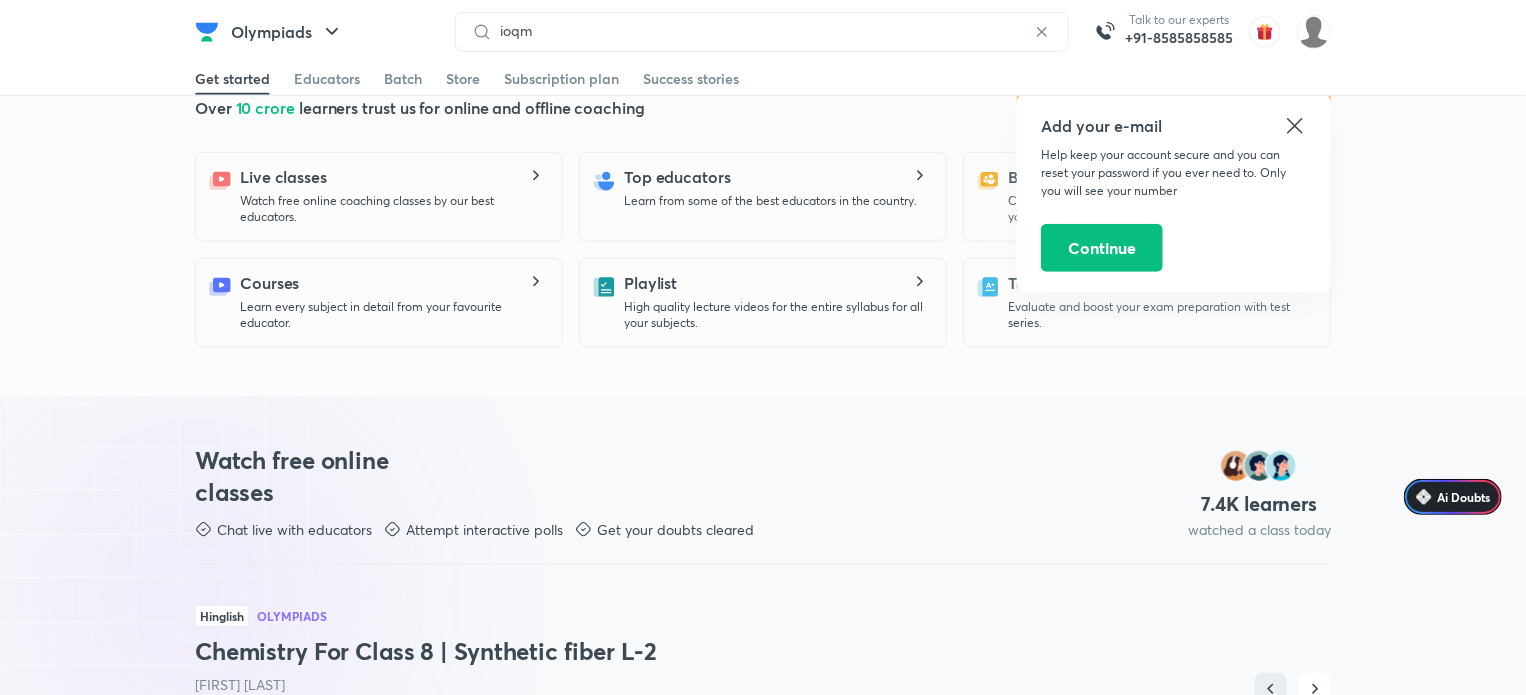 click 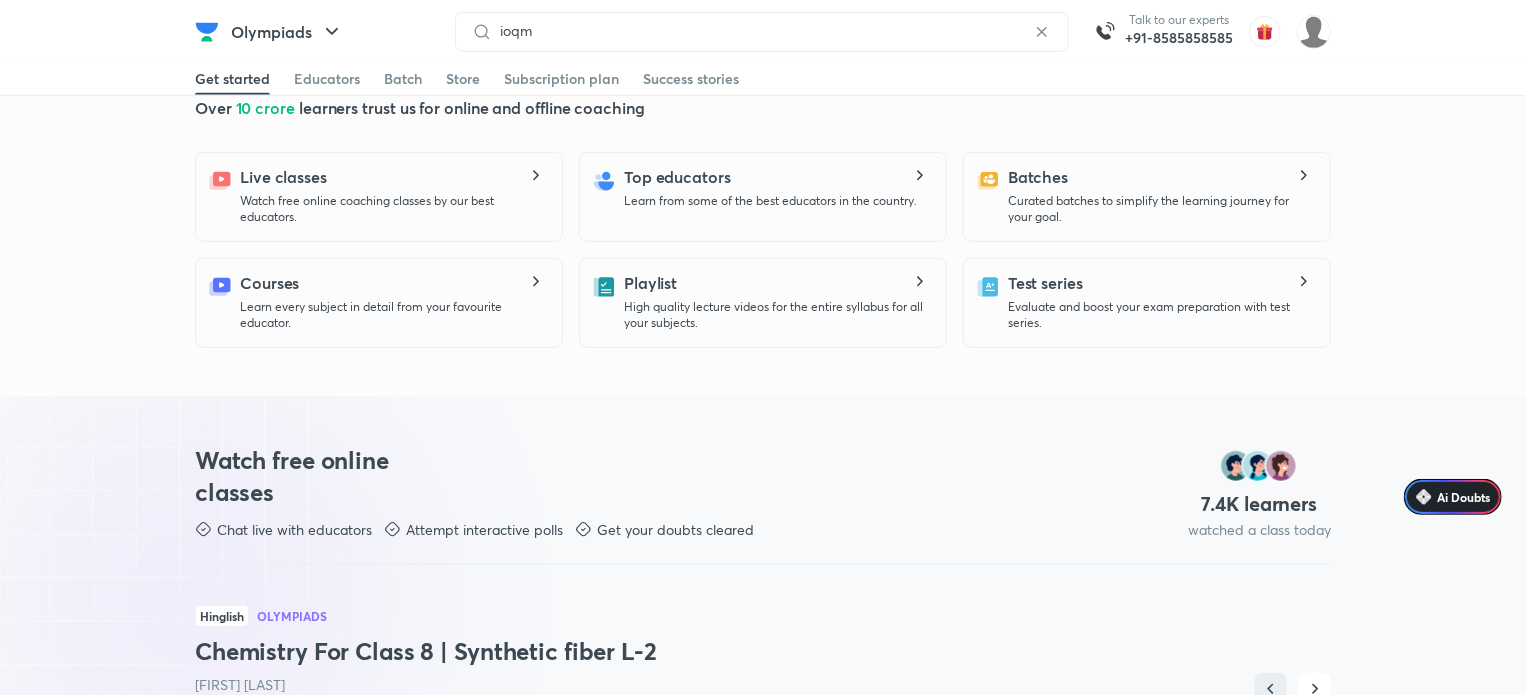 click on "ioqm" at bounding box center (762, 32) 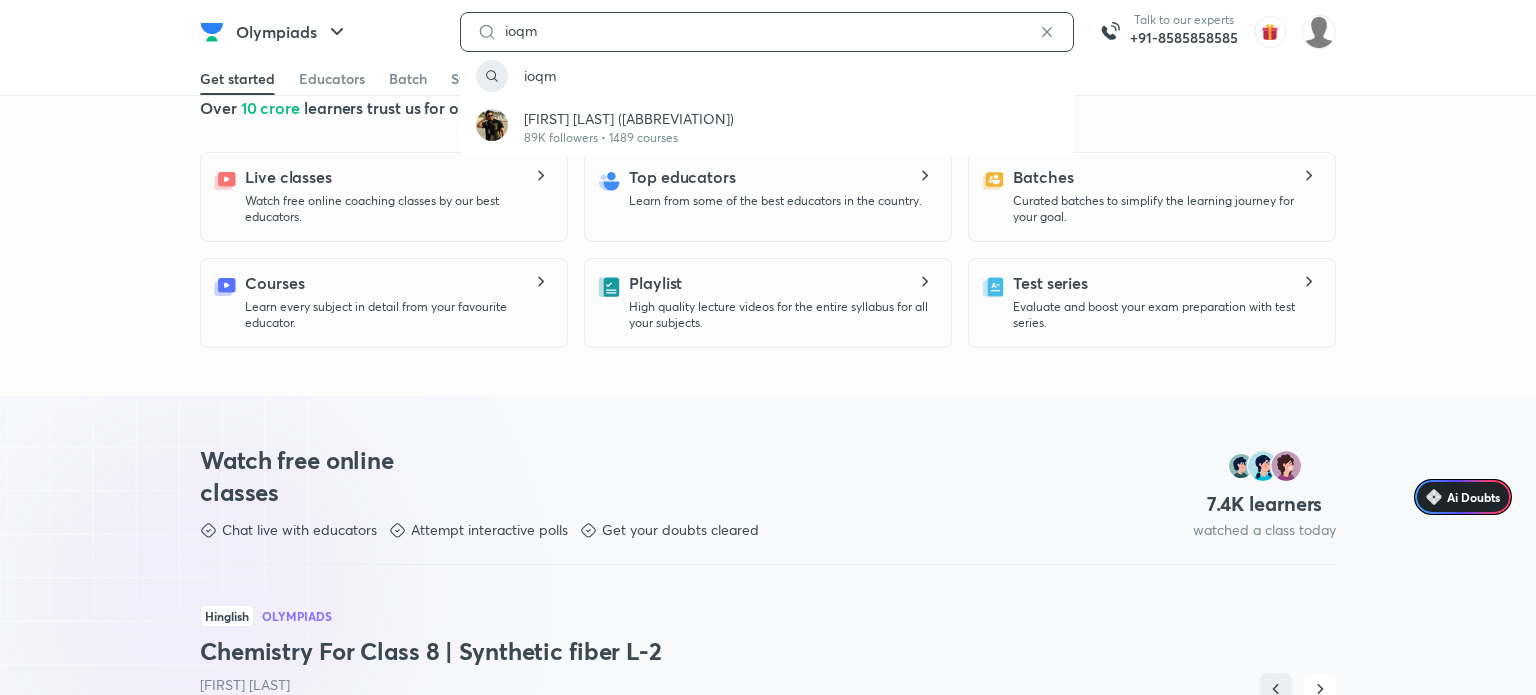 click on "ioqm" at bounding box center (767, 31) 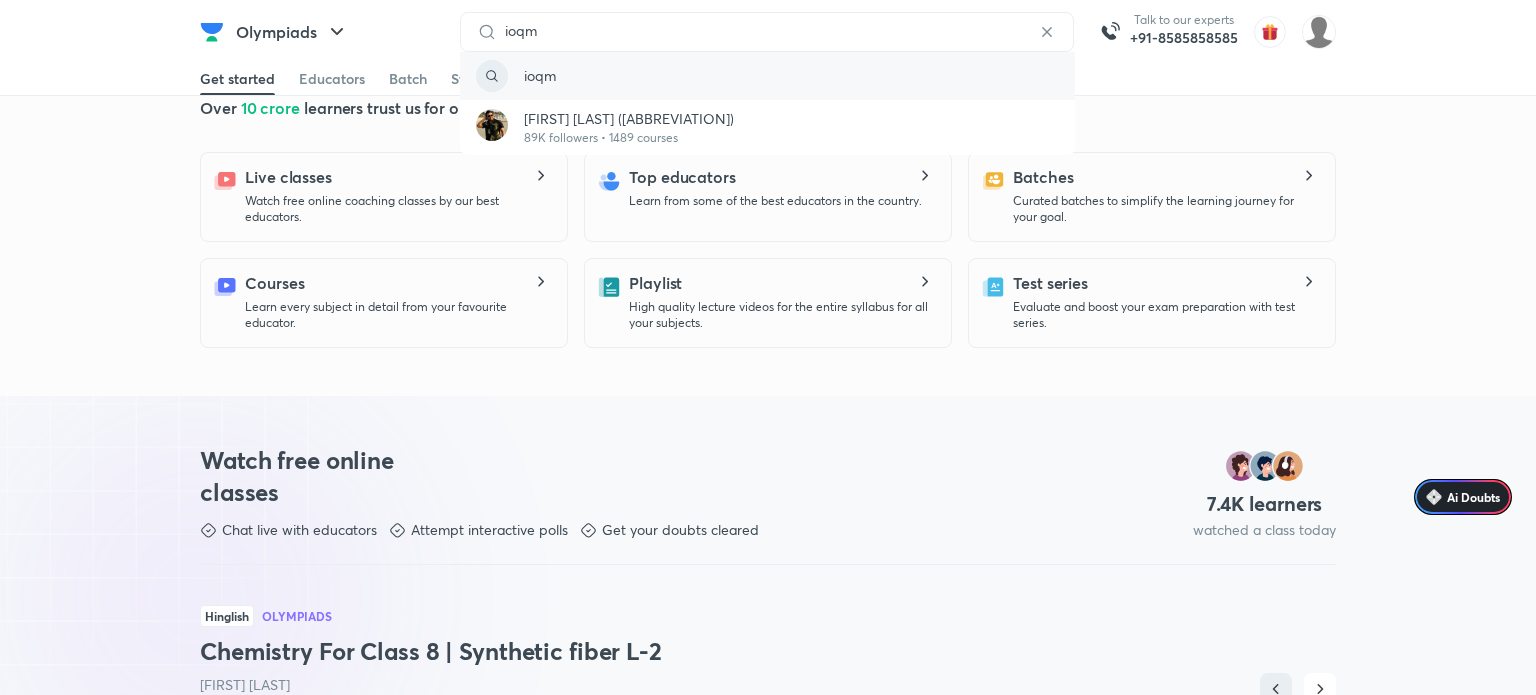click on "ioqm" at bounding box center (767, 76) 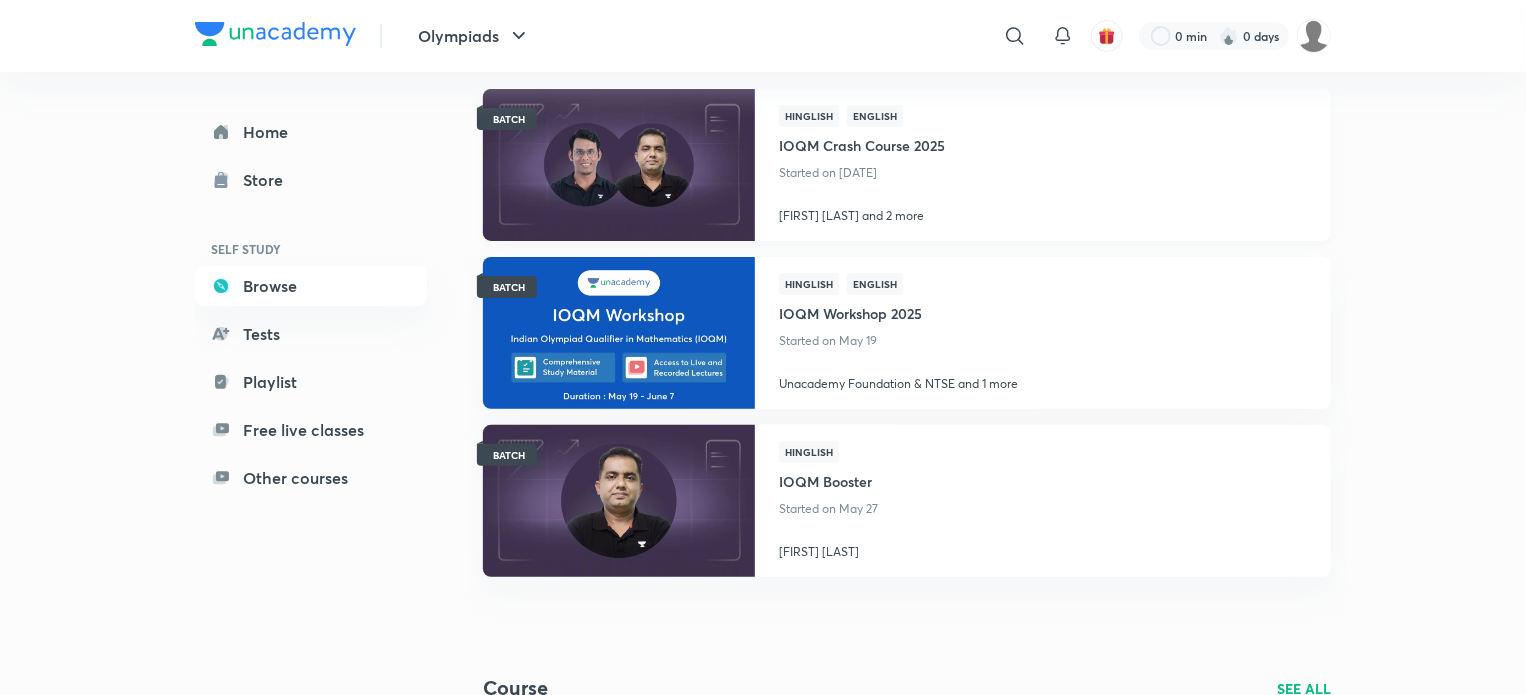scroll, scrollTop: 172, scrollLeft: 0, axis: vertical 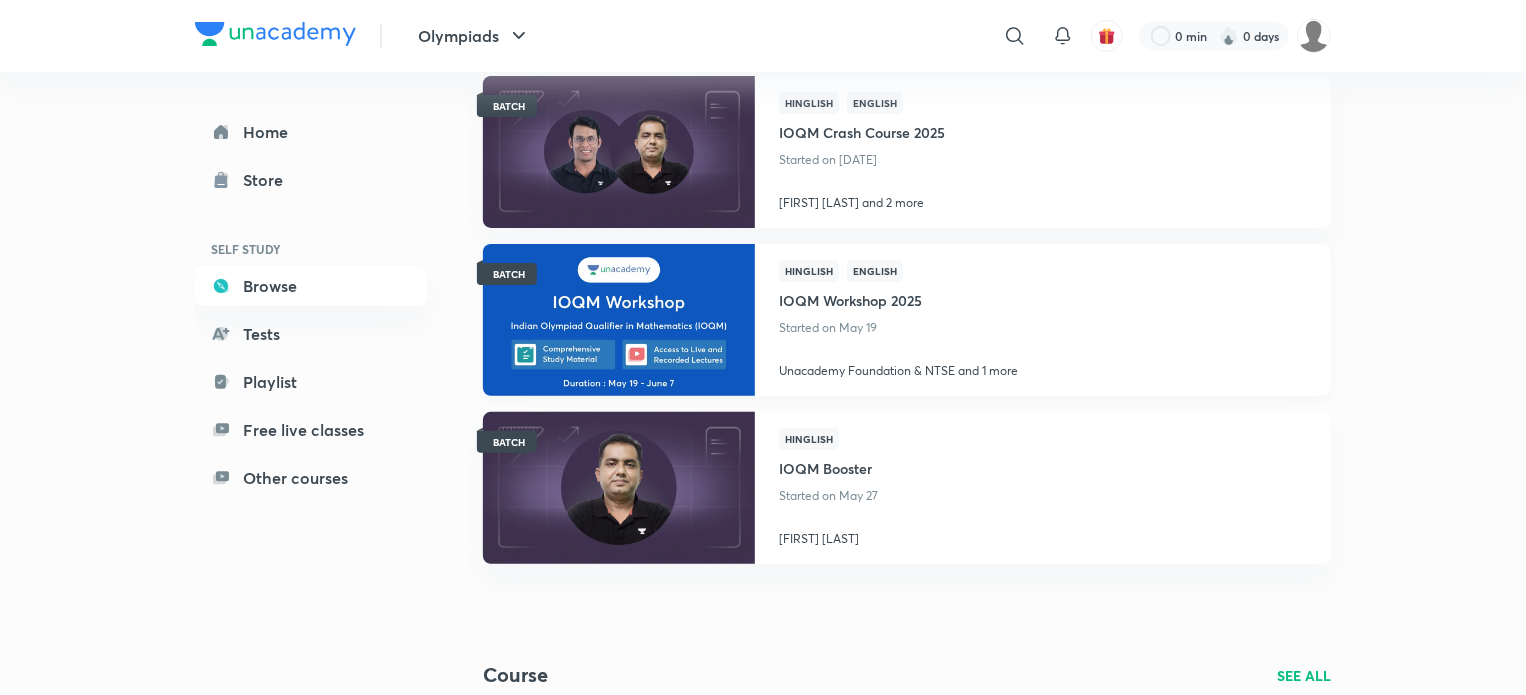 click on "IOQM Workshop 2025" at bounding box center (898, 298) 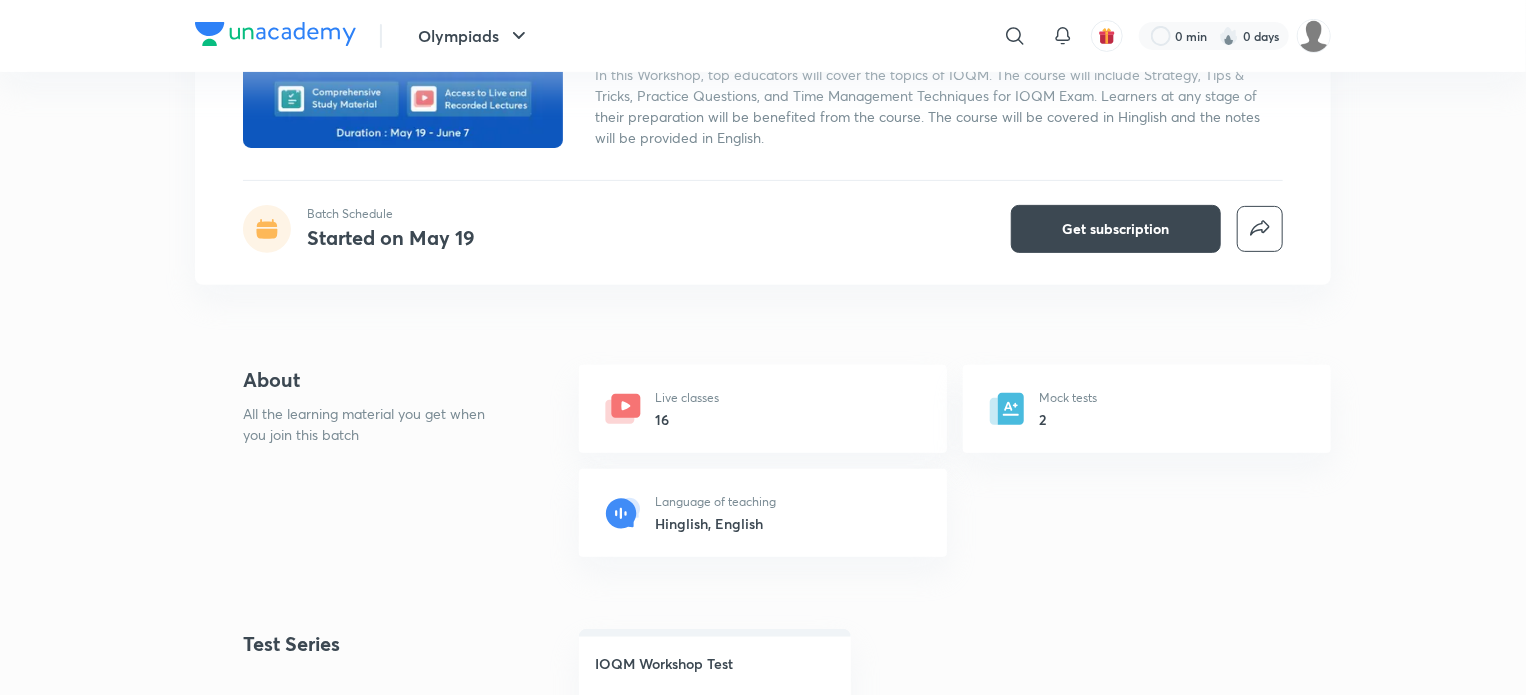 scroll, scrollTop: 248, scrollLeft: 0, axis: vertical 